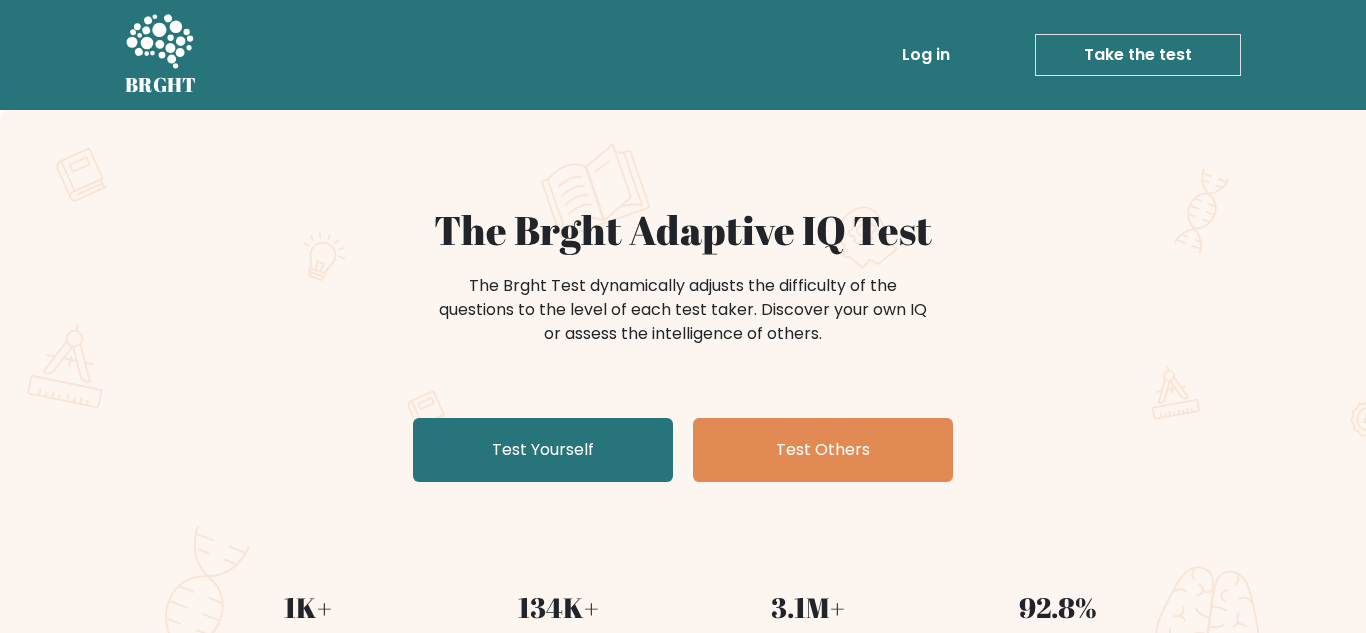 scroll, scrollTop: 0, scrollLeft: 0, axis: both 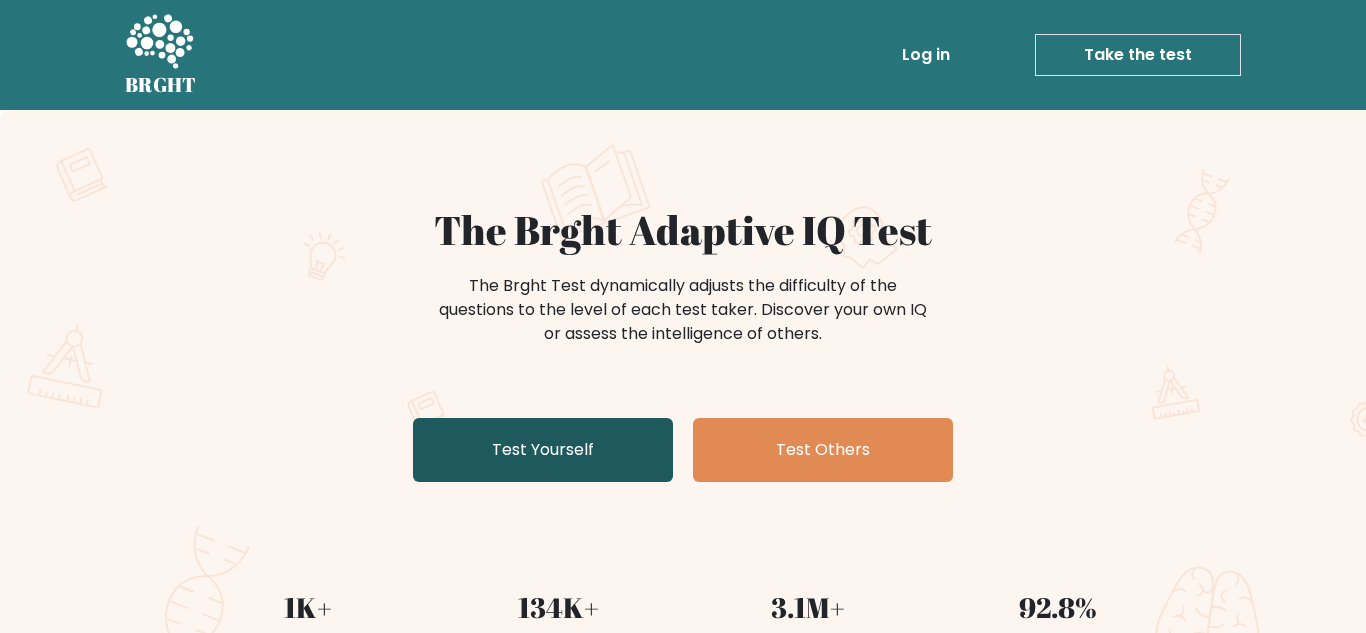 click on "Test Yourself" at bounding box center [543, 450] 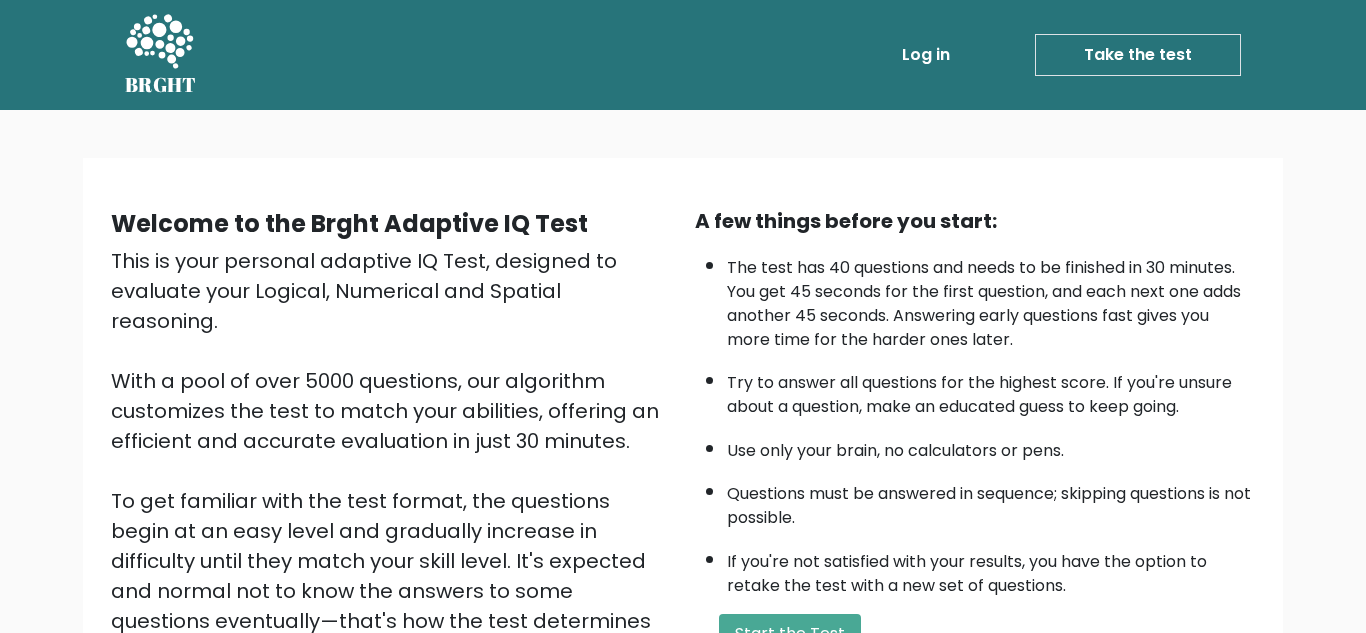 scroll, scrollTop: 0, scrollLeft: 0, axis: both 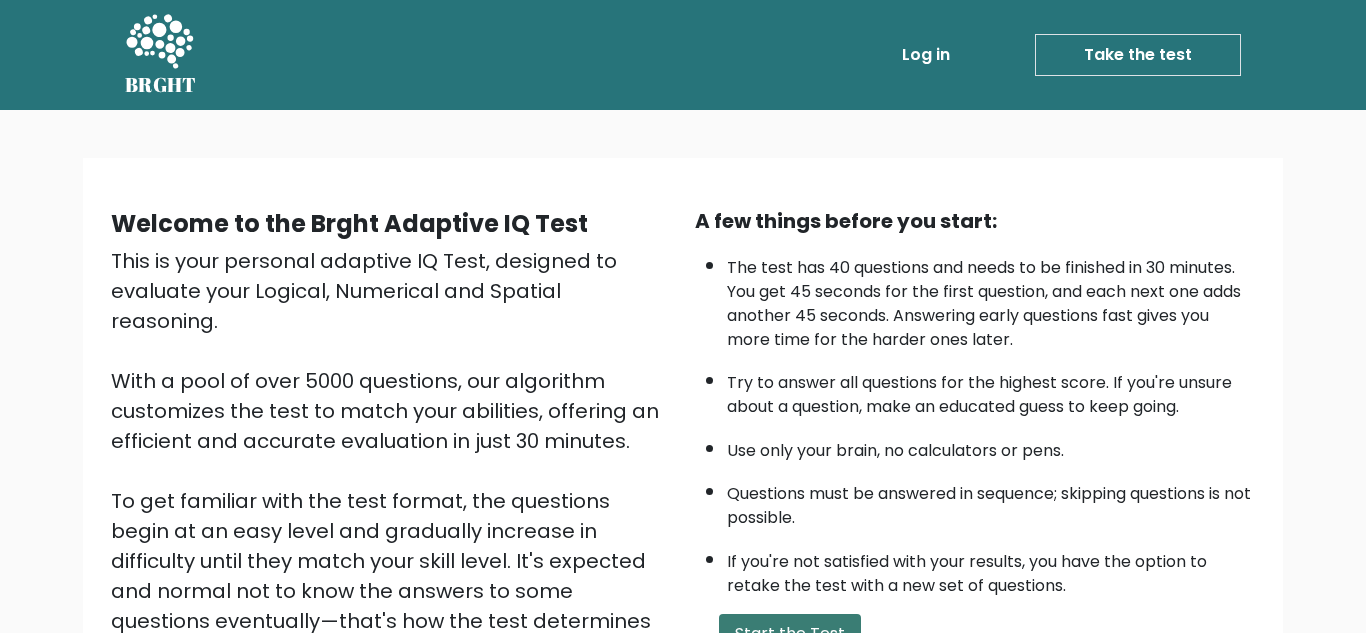 click on "Start the Test" at bounding box center (790, 634) 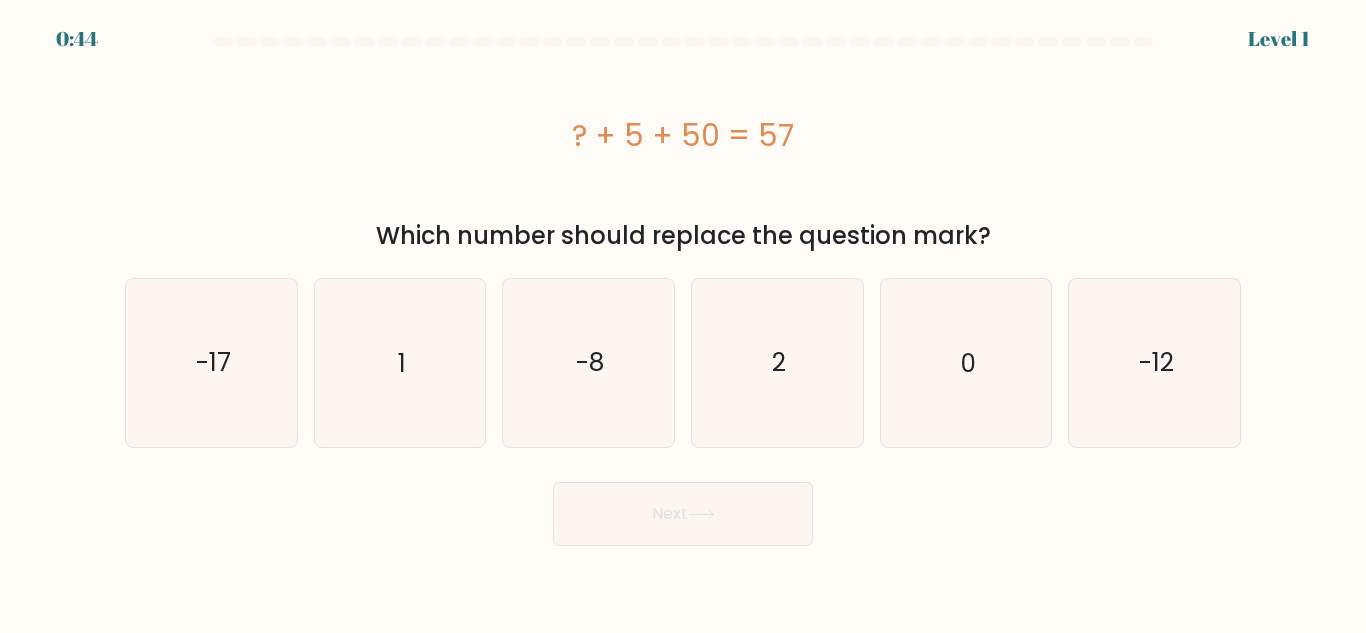 scroll, scrollTop: 0, scrollLeft: 0, axis: both 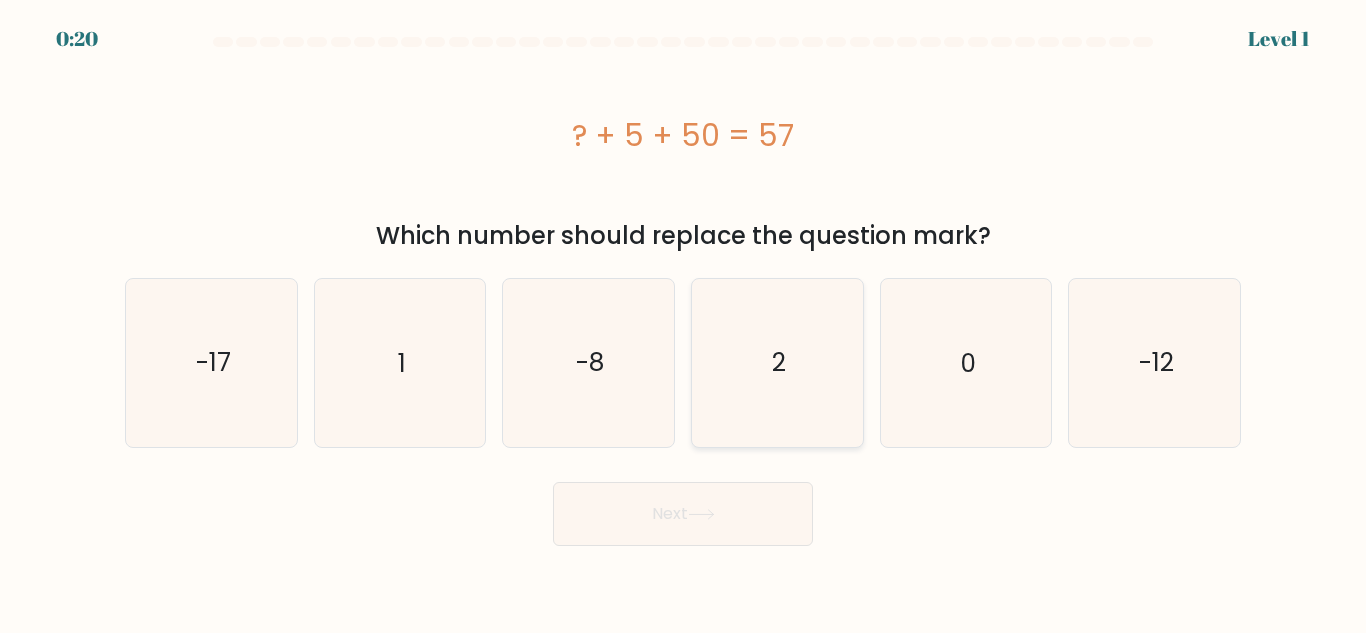 click on "2" 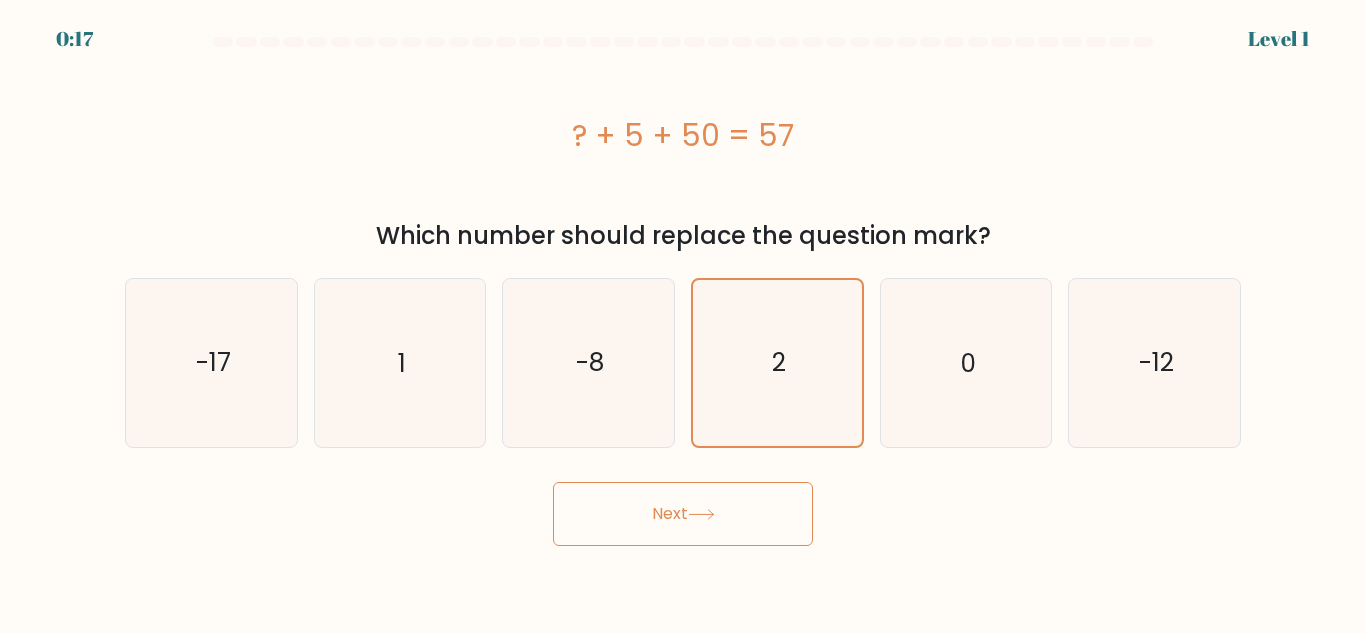 click on "Next" at bounding box center (683, 514) 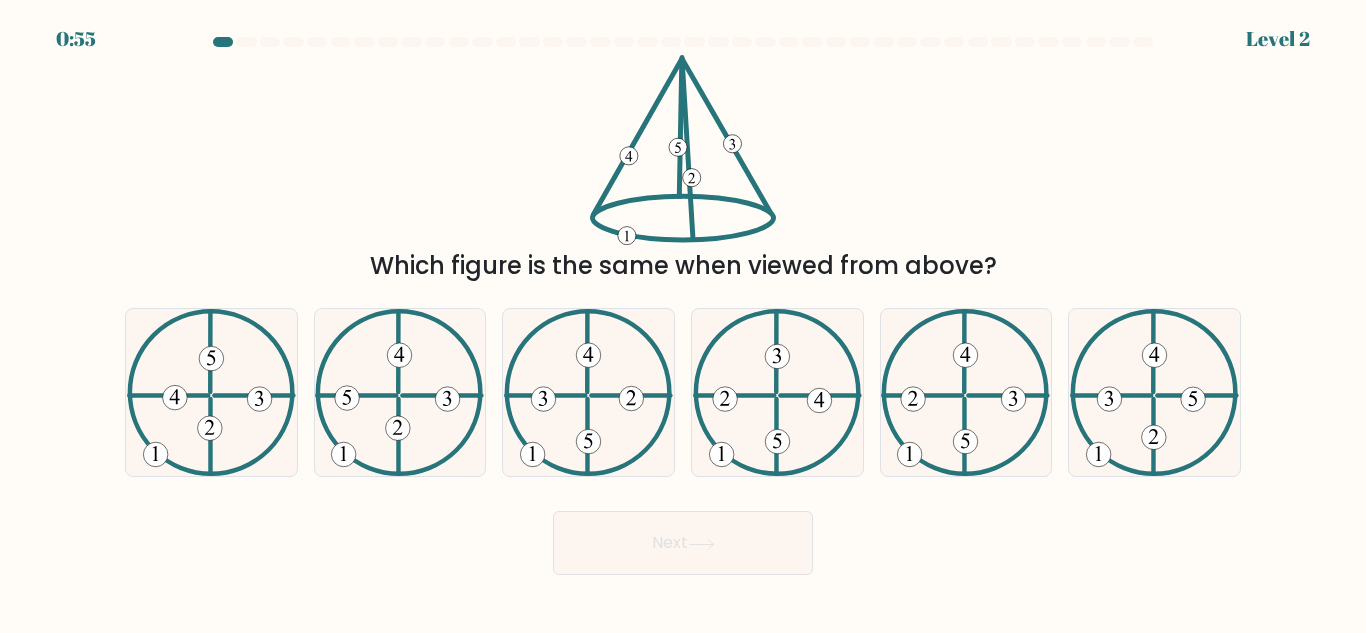 click on "a." at bounding box center (211, 392) 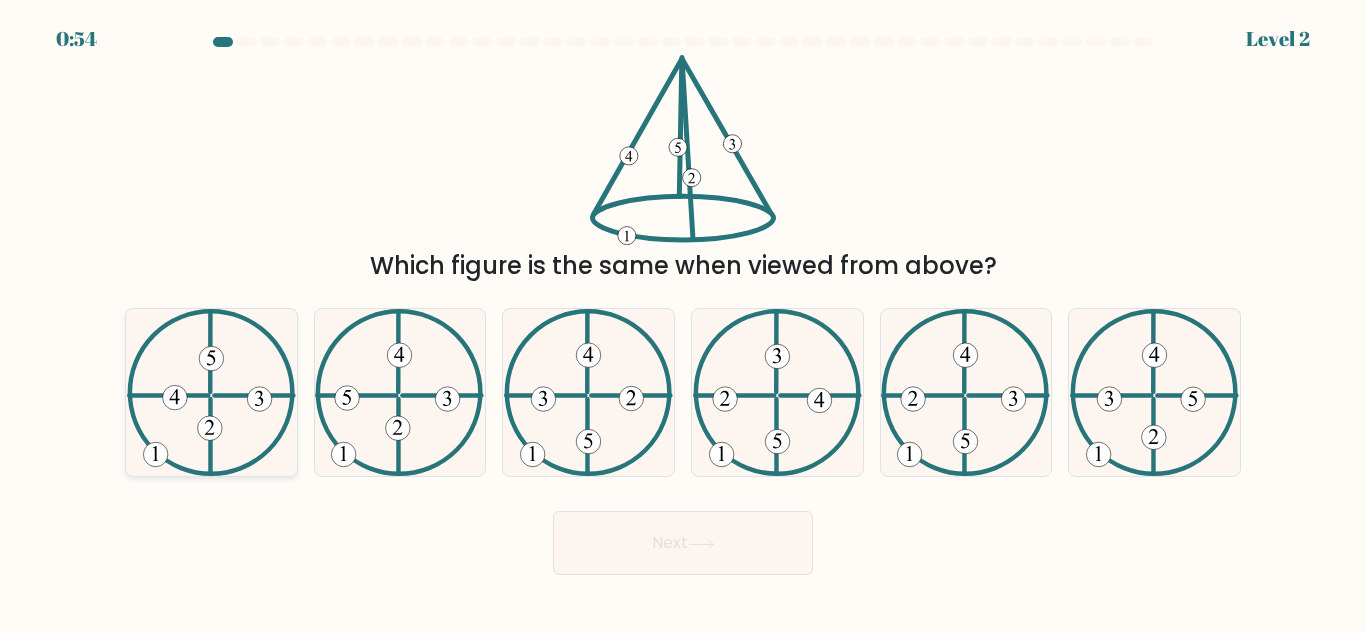 click 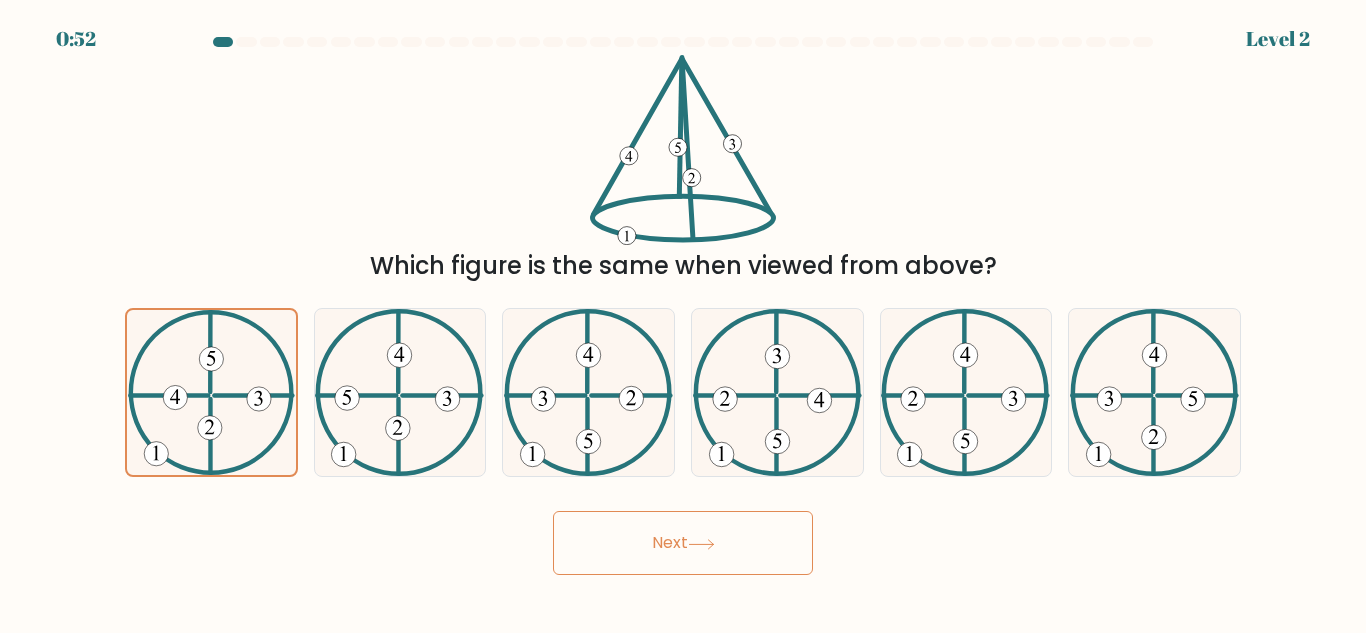 click on "Next" at bounding box center (683, 543) 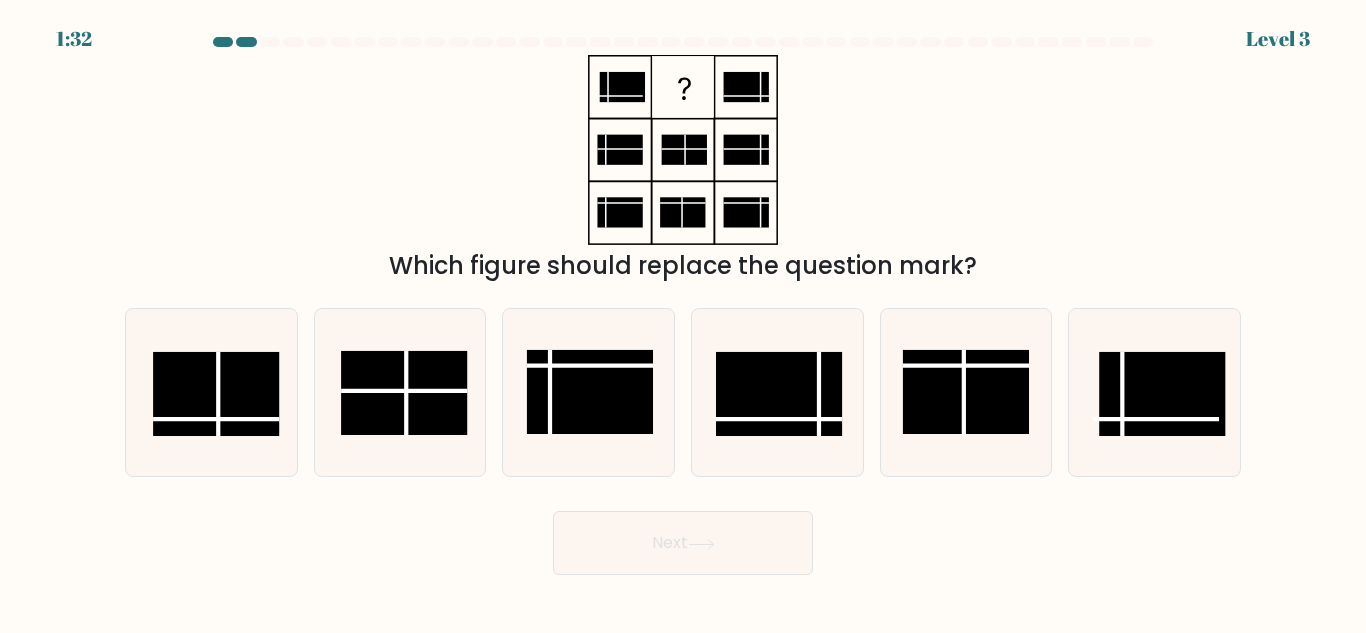 click on "Next" at bounding box center [683, 543] 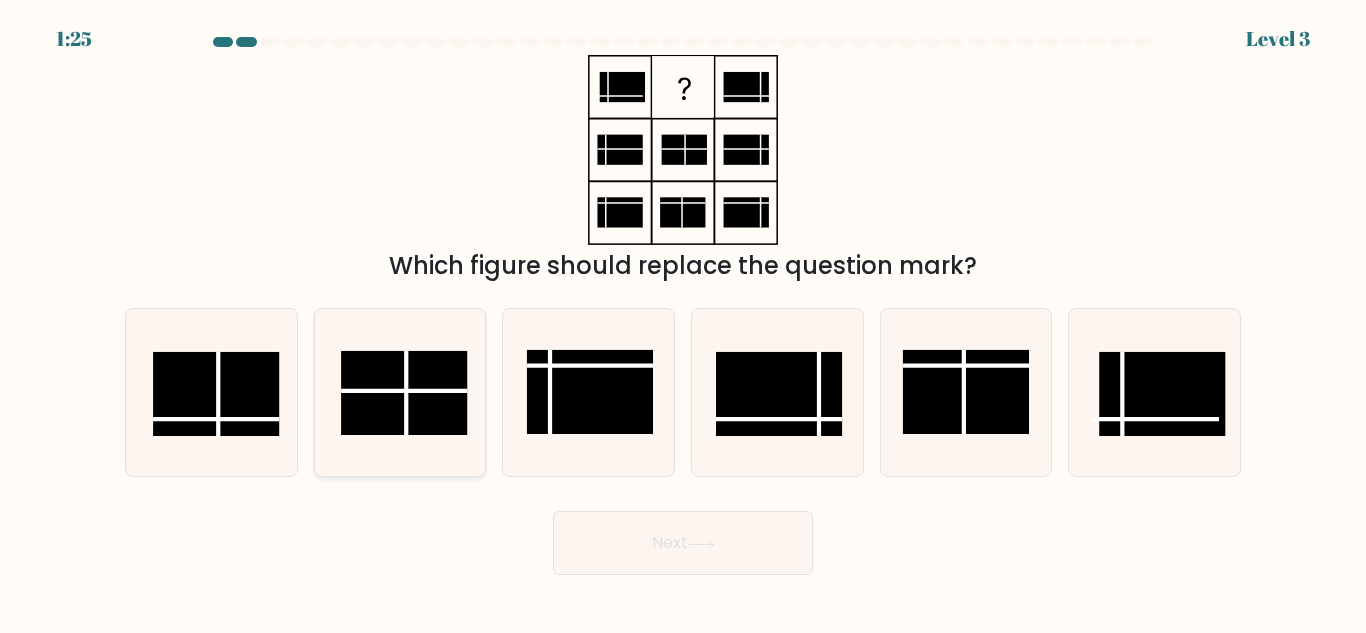 click 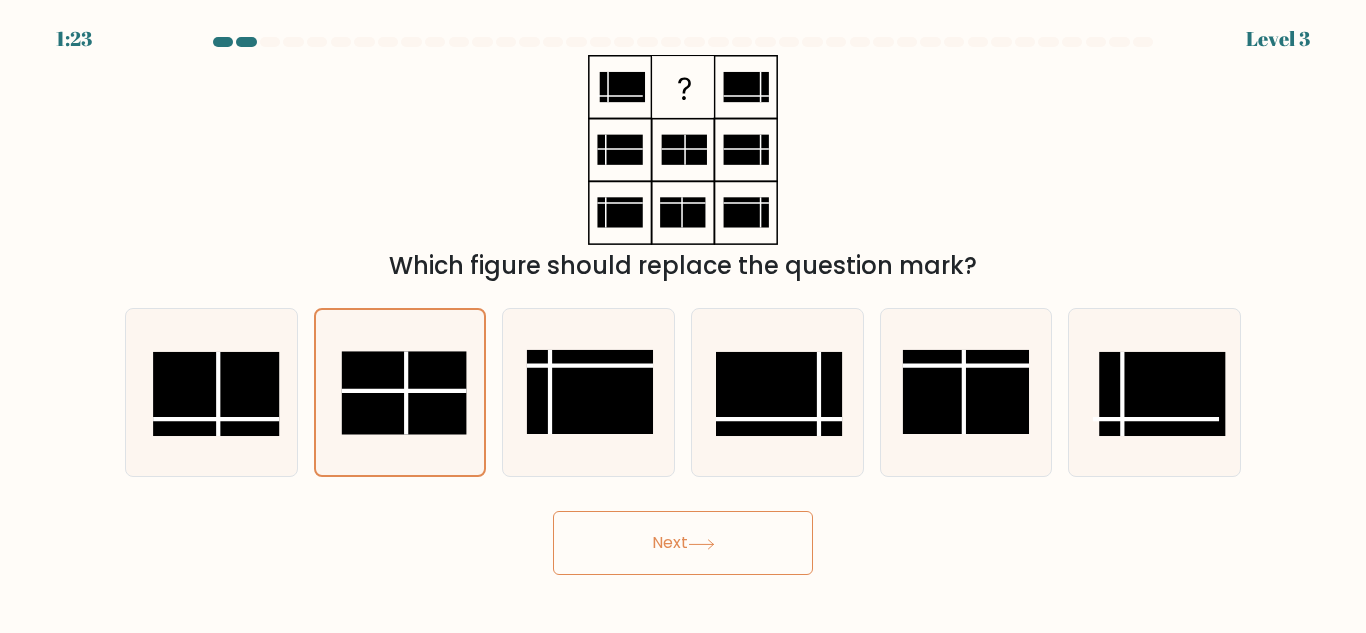 click on "Next" at bounding box center (683, 543) 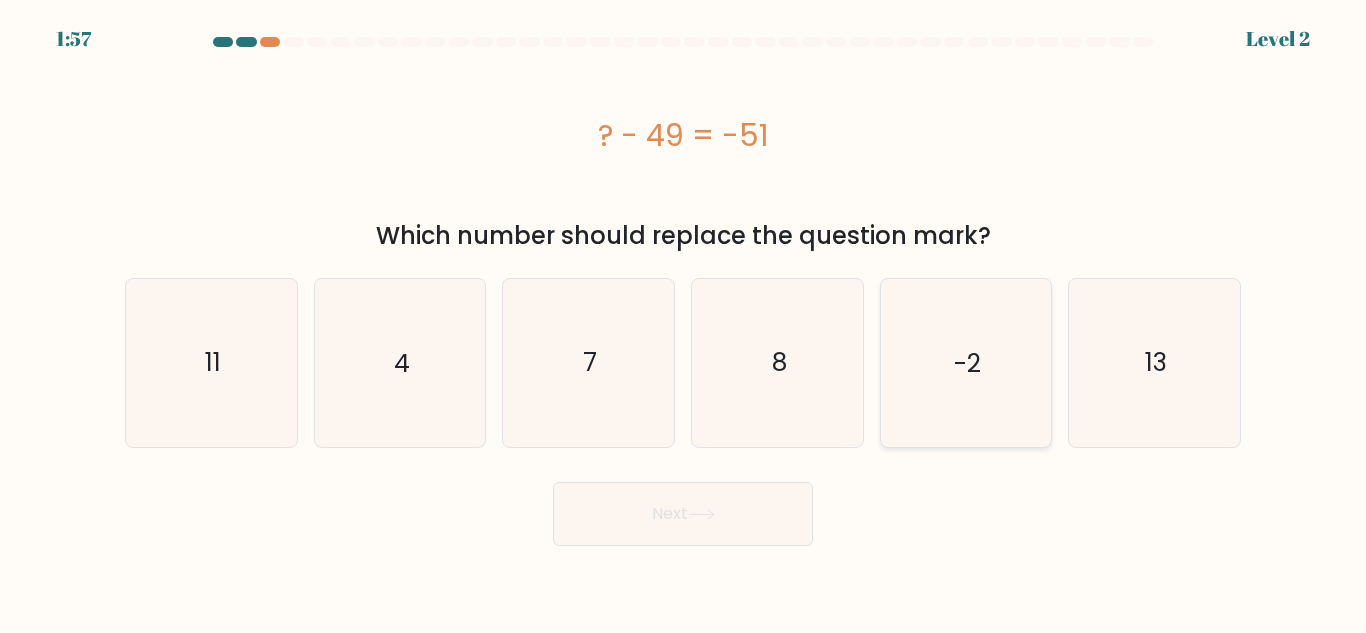 click on "-2" 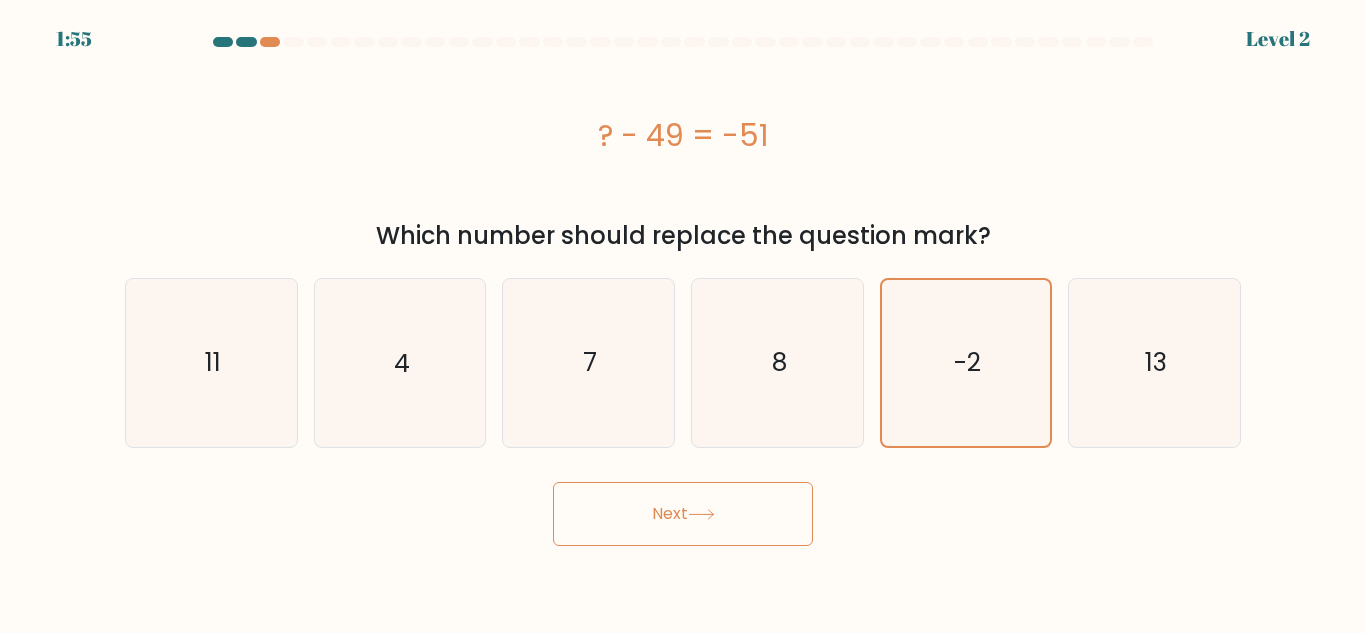 click on "Next" at bounding box center [683, 514] 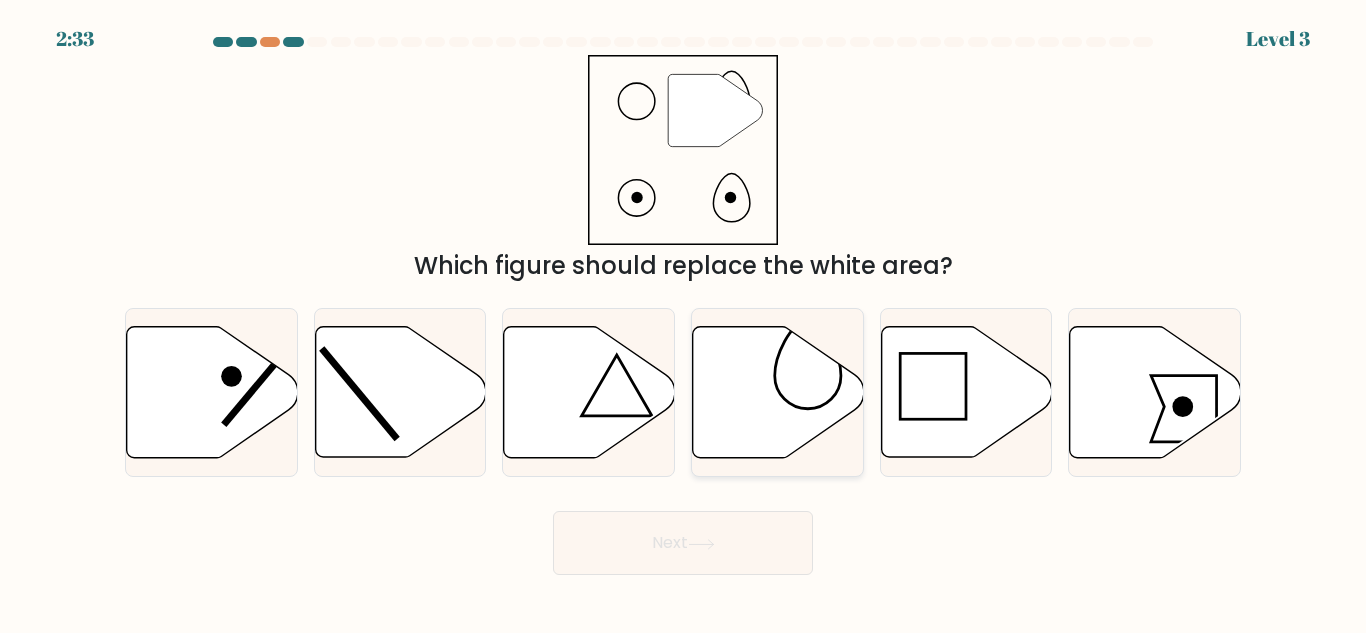 click 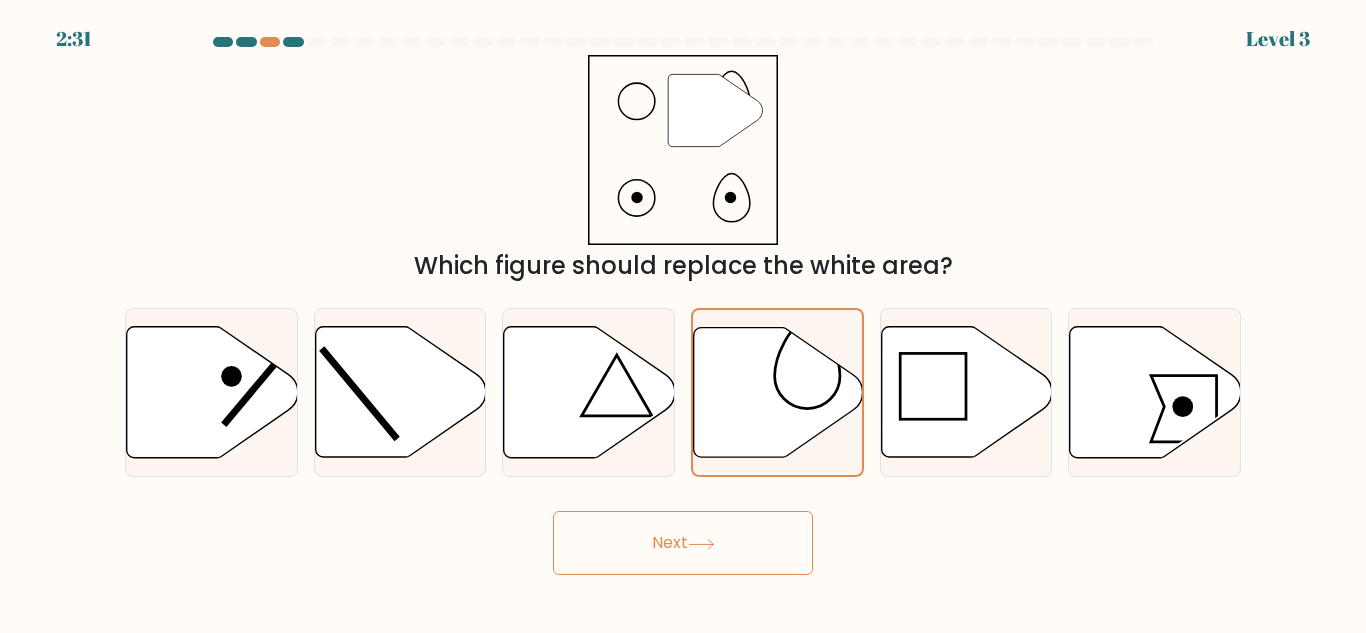 click on "Next" at bounding box center [683, 543] 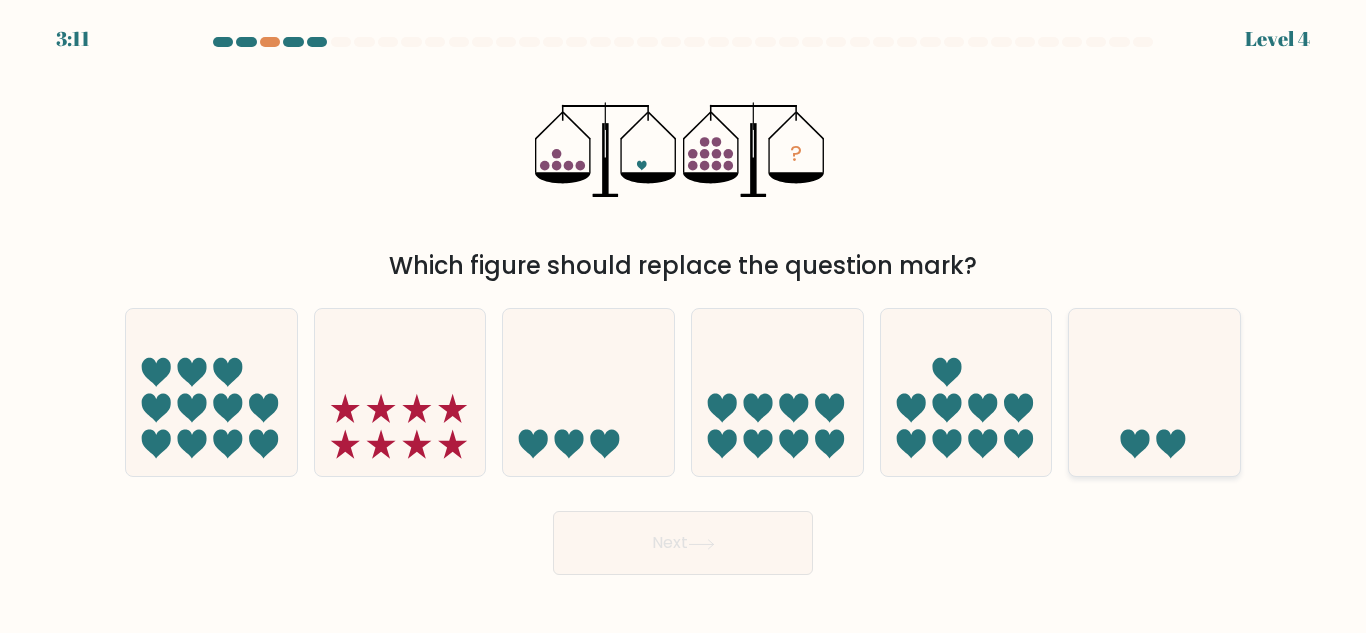 click 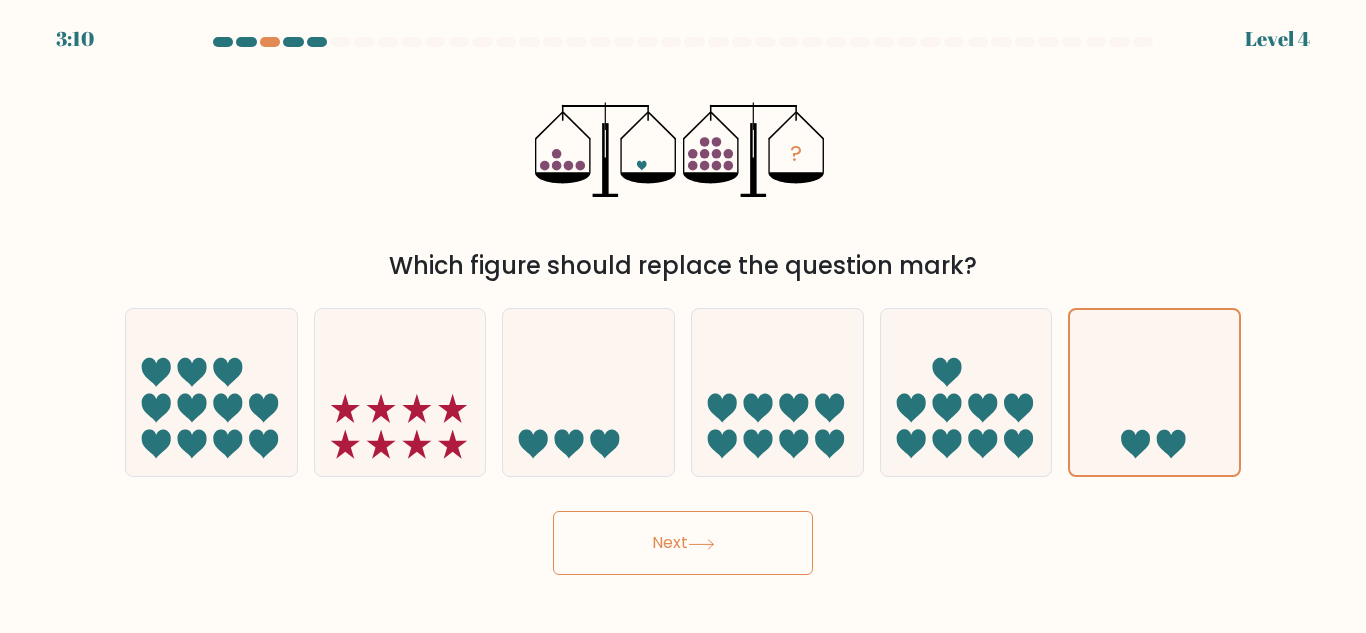 click on "Next" at bounding box center [683, 543] 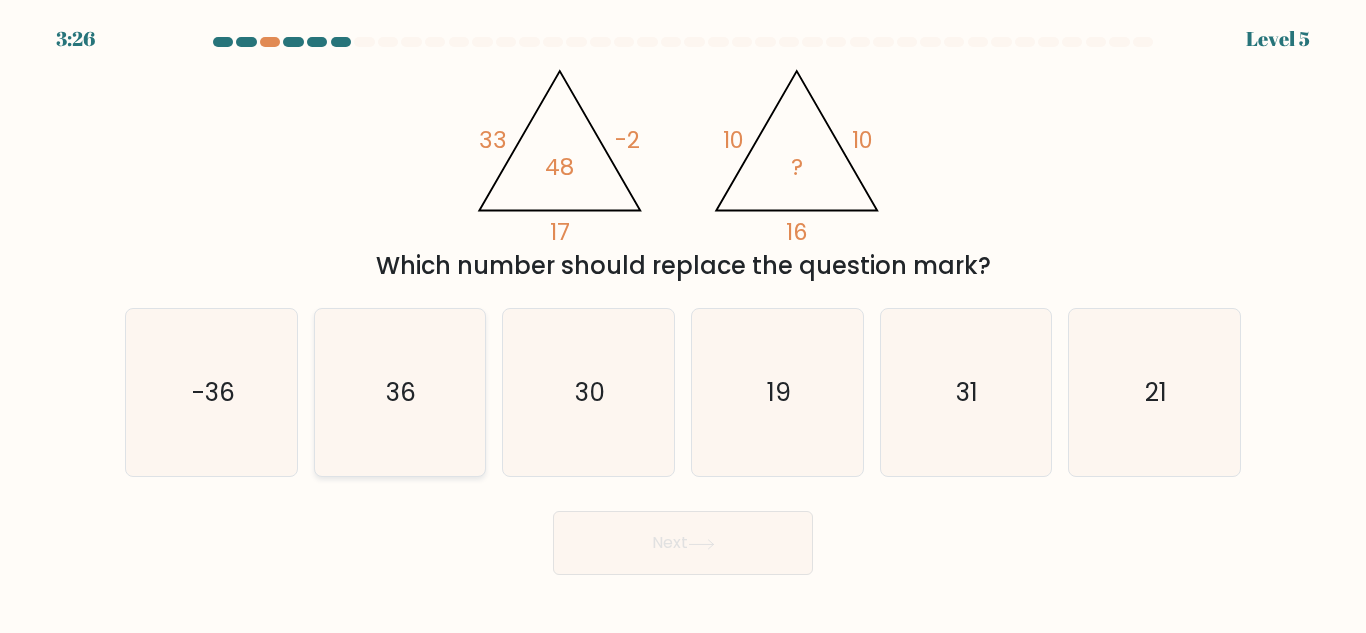 click on "36" 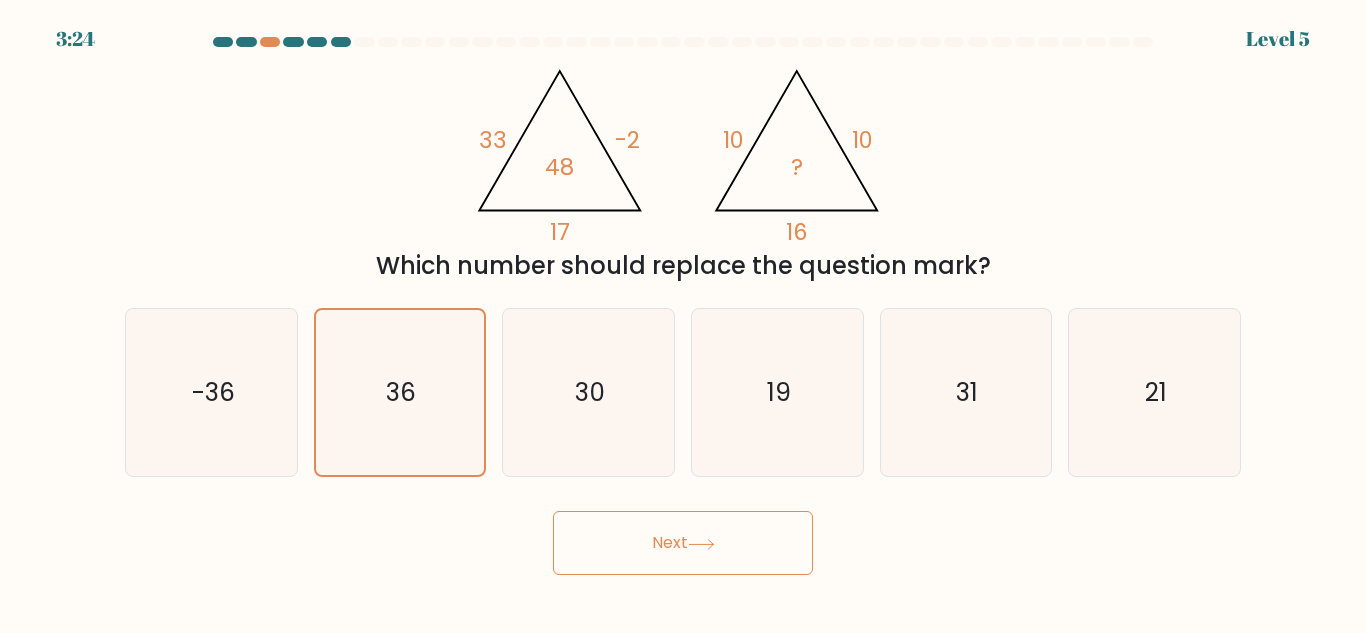 click on "Next" at bounding box center [683, 543] 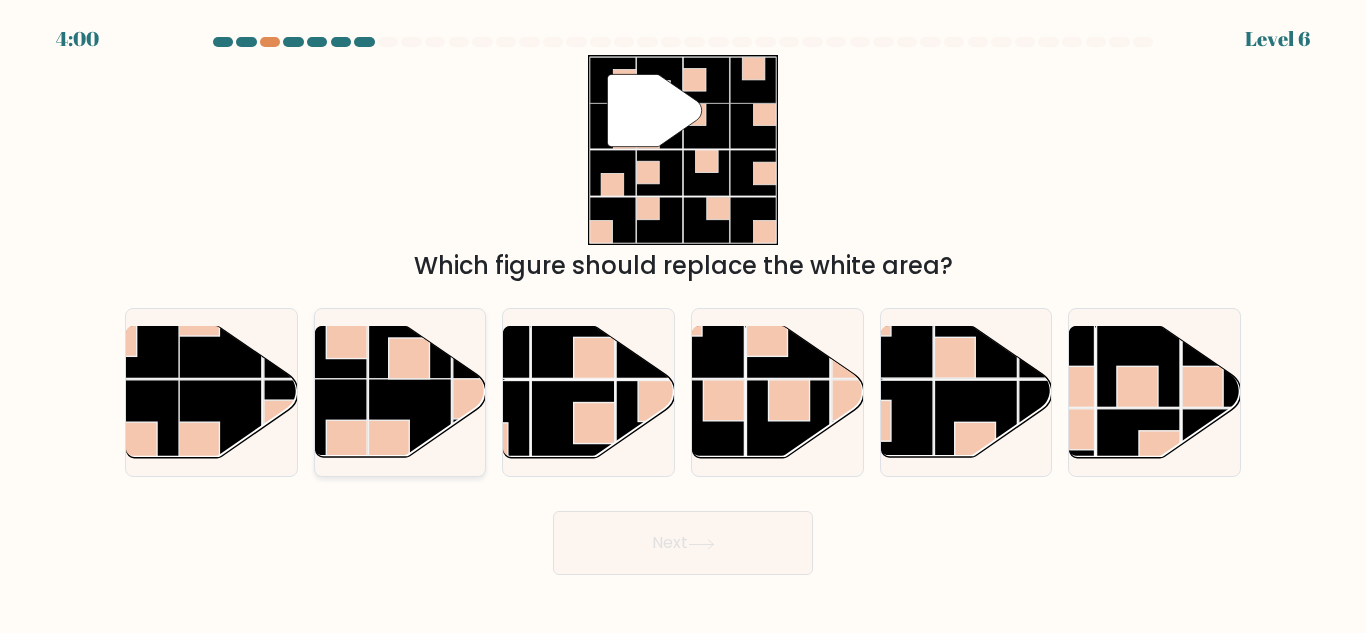 click 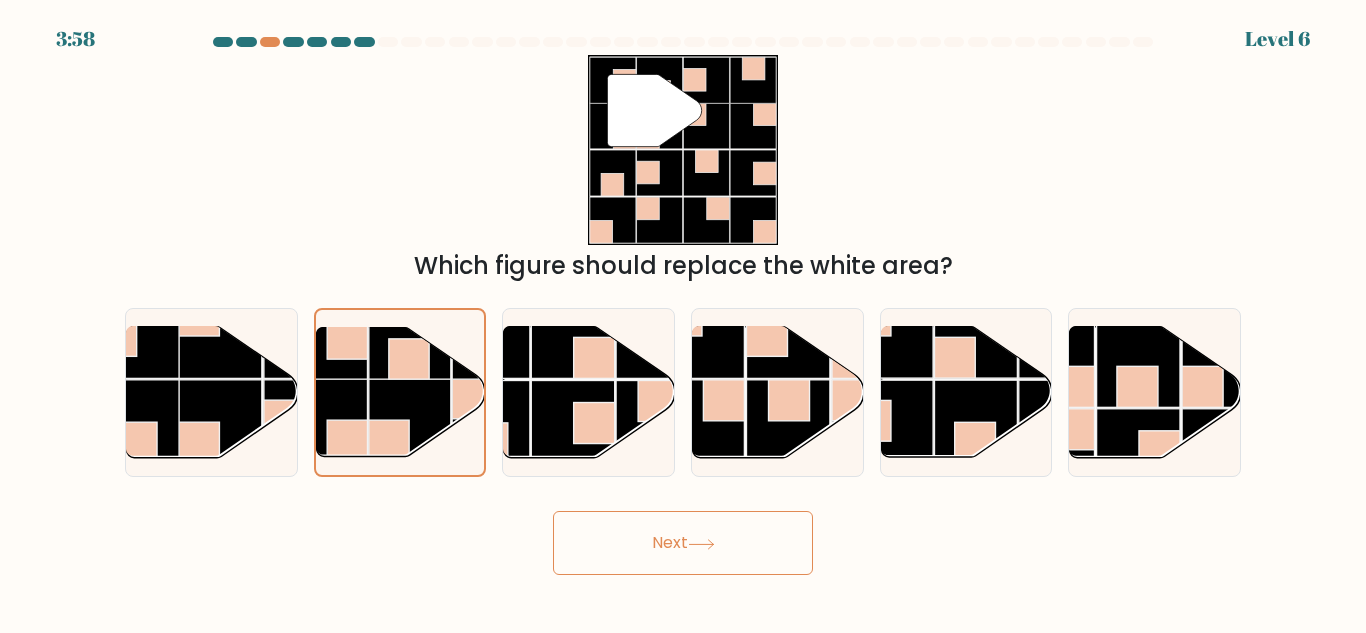 click on "Next" at bounding box center [683, 543] 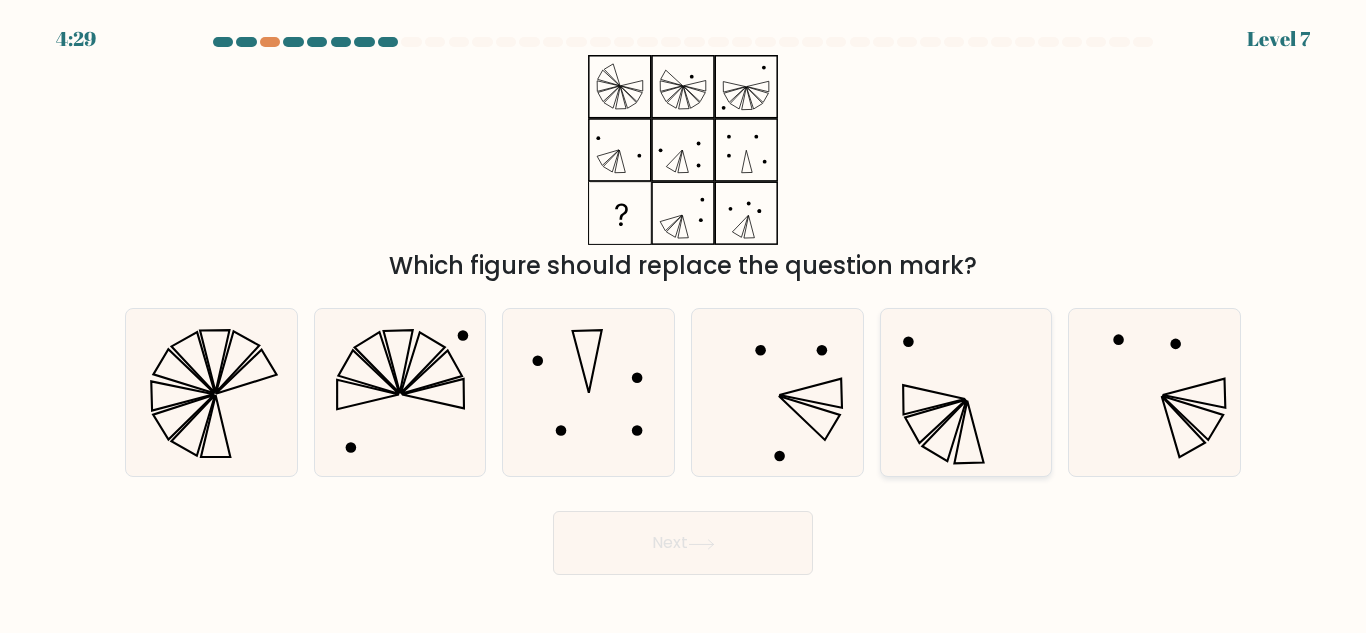 click 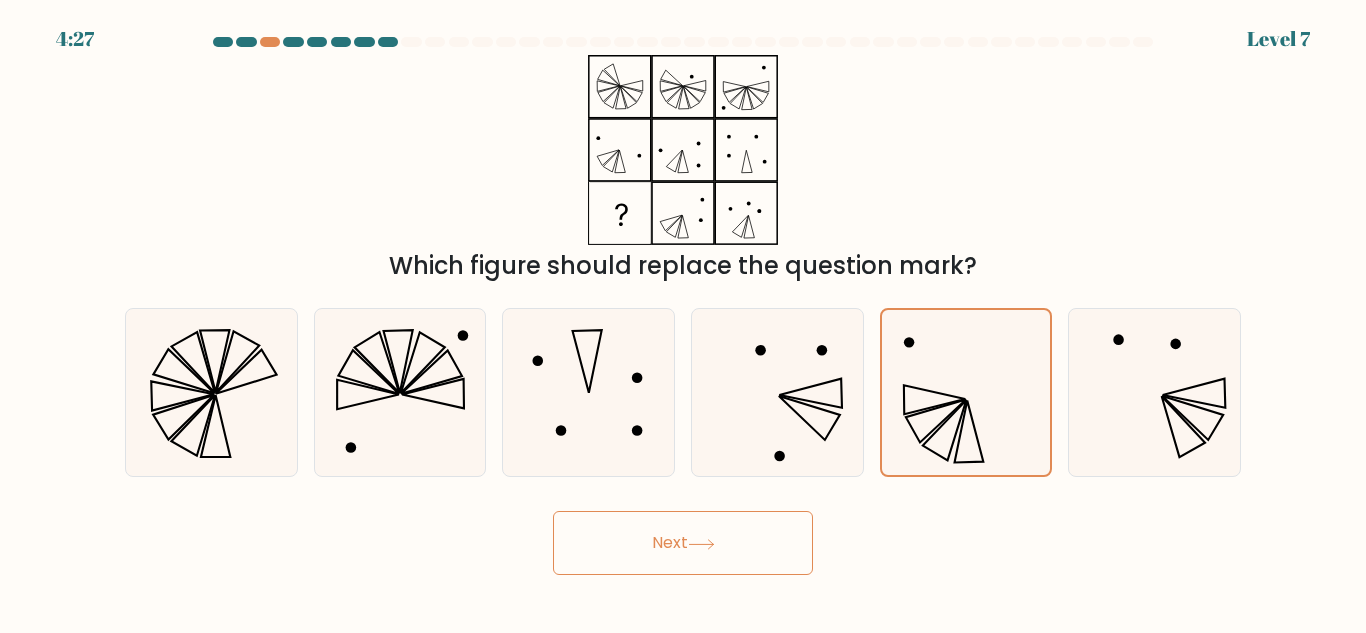 click on "Next" at bounding box center [683, 543] 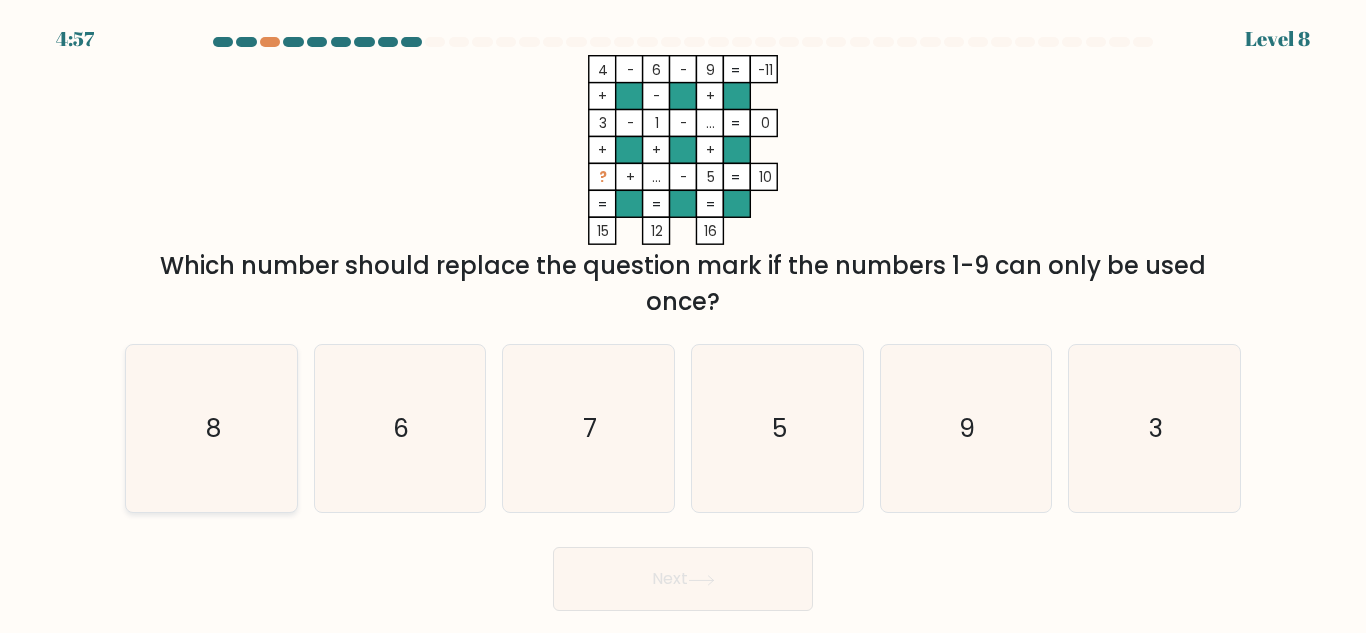 click on "8" 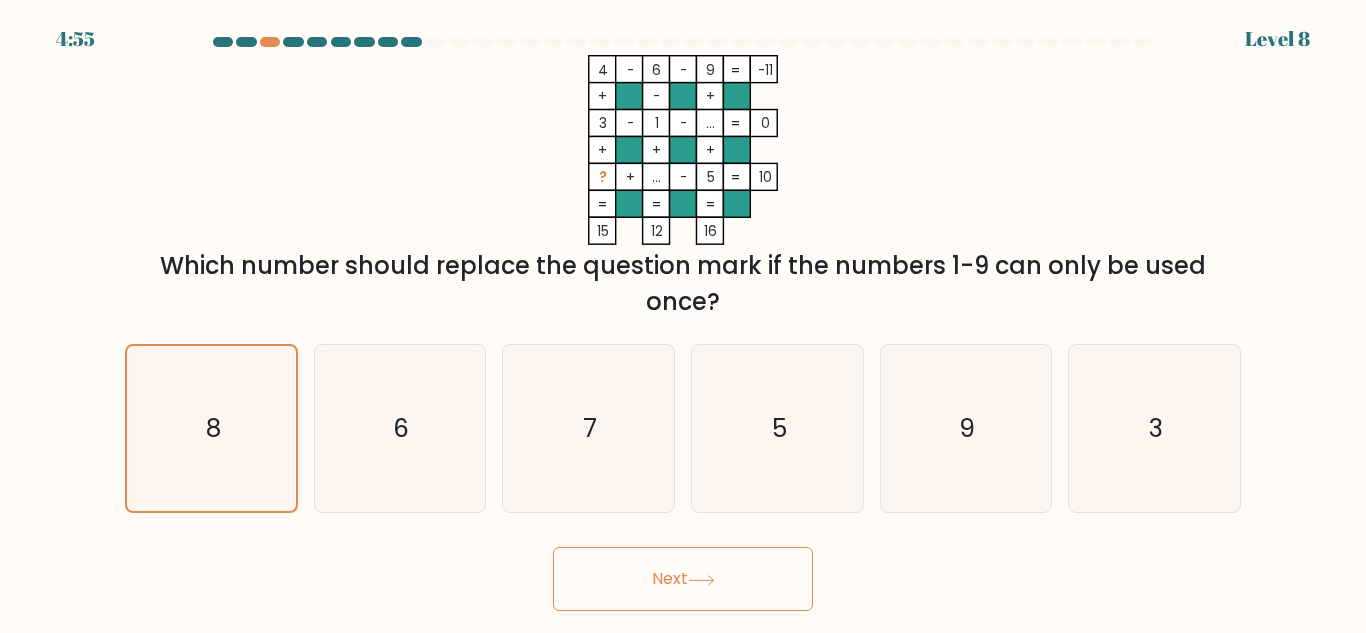 click on "Next" at bounding box center [683, 579] 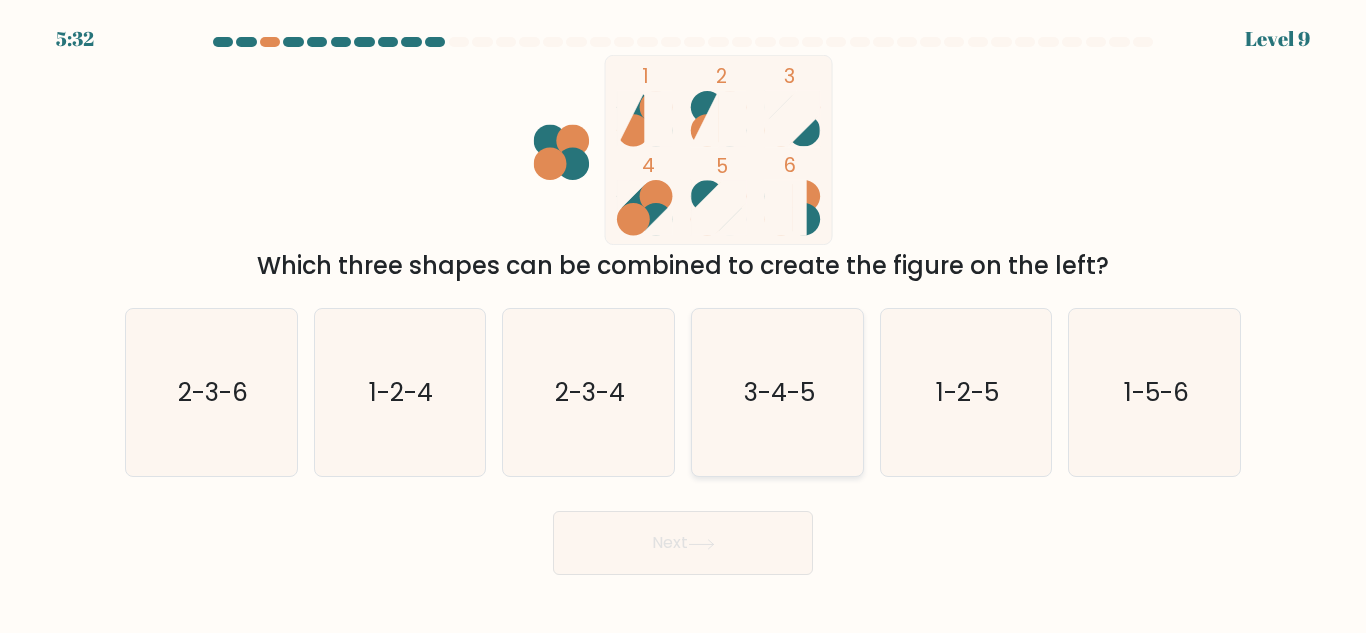 click on "3-4-5" 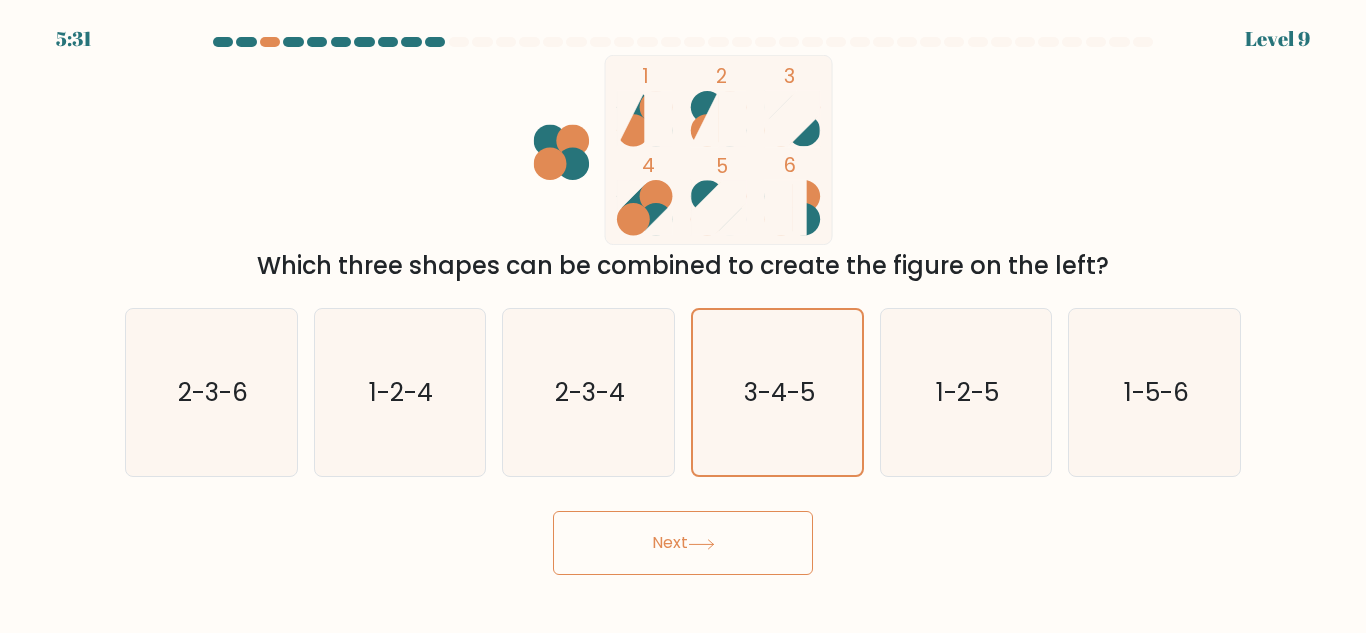 click on "Next" at bounding box center (683, 543) 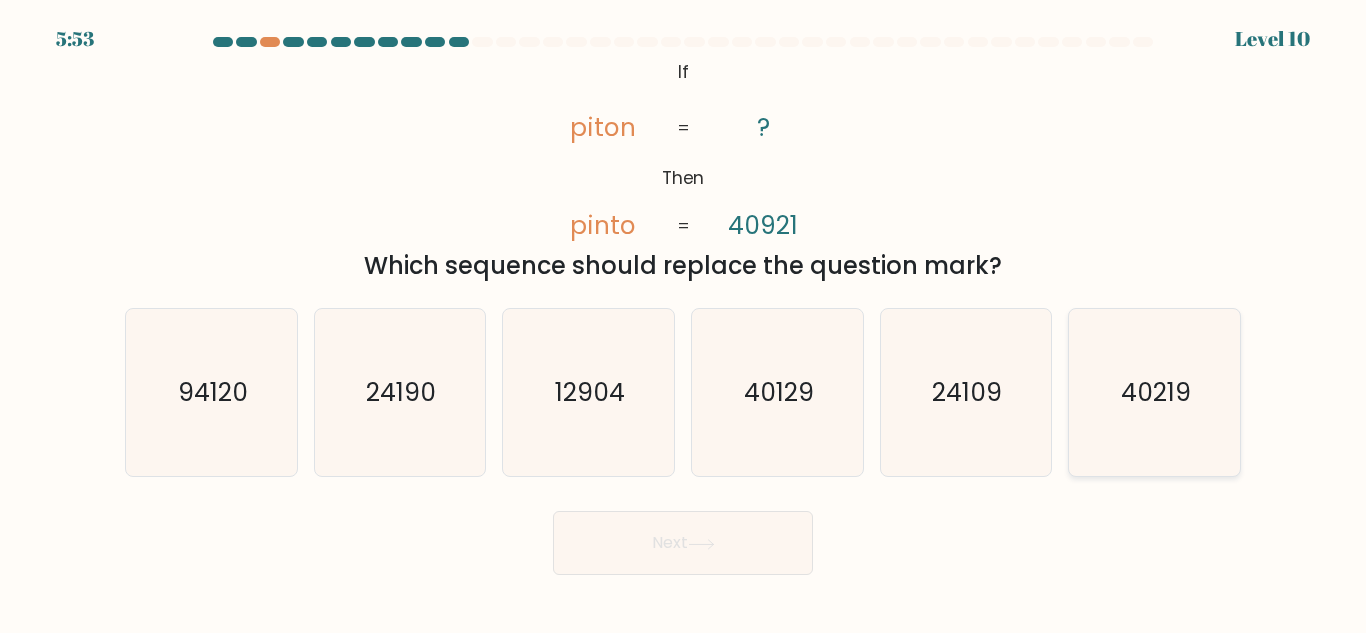 click on "40219" 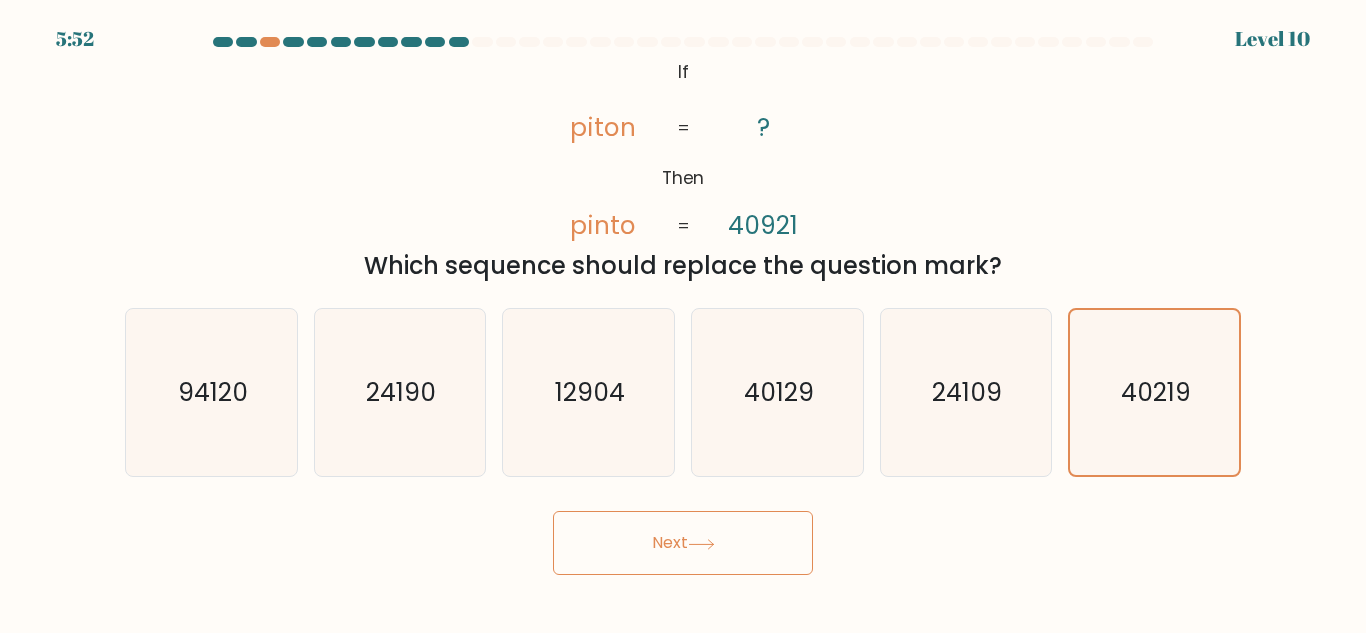 click on "Next" at bounding box center [683, 543] 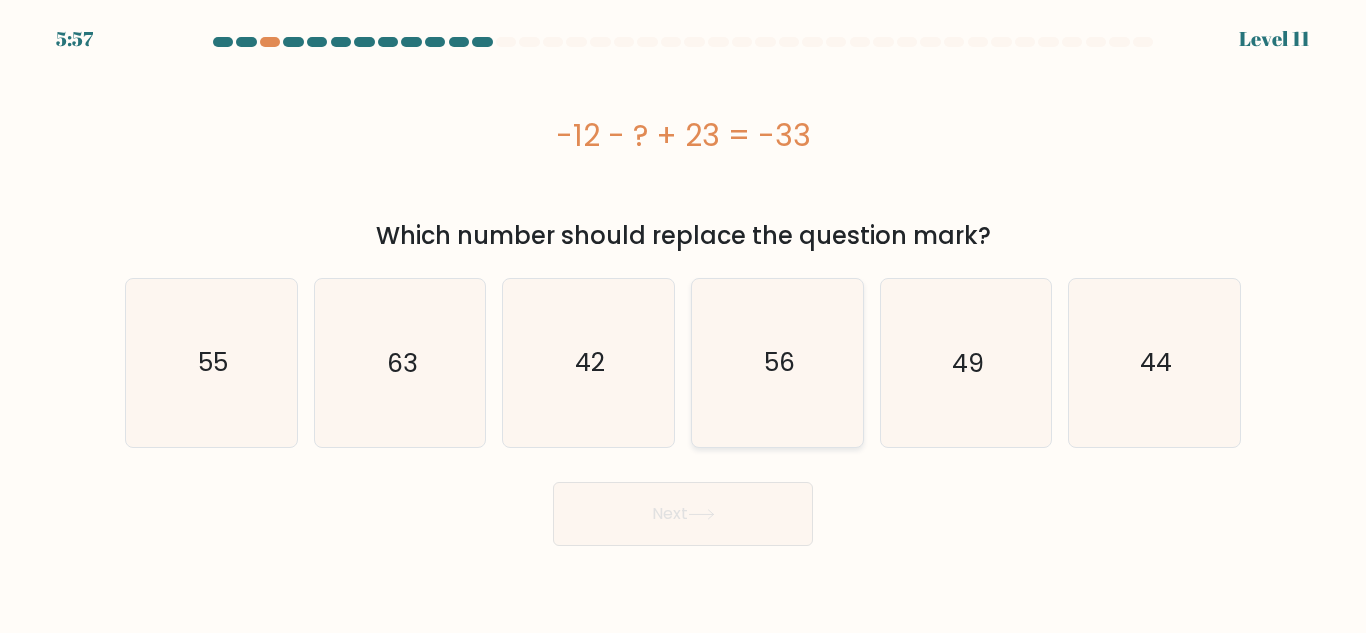 click on "56" 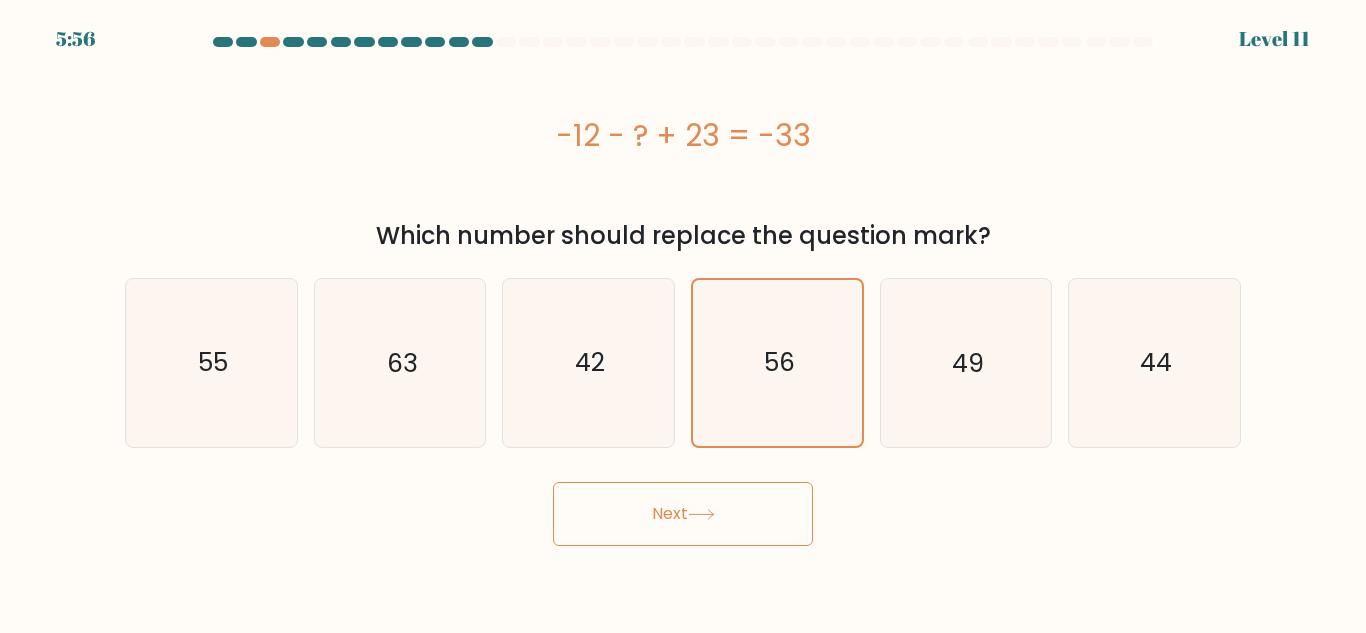 click 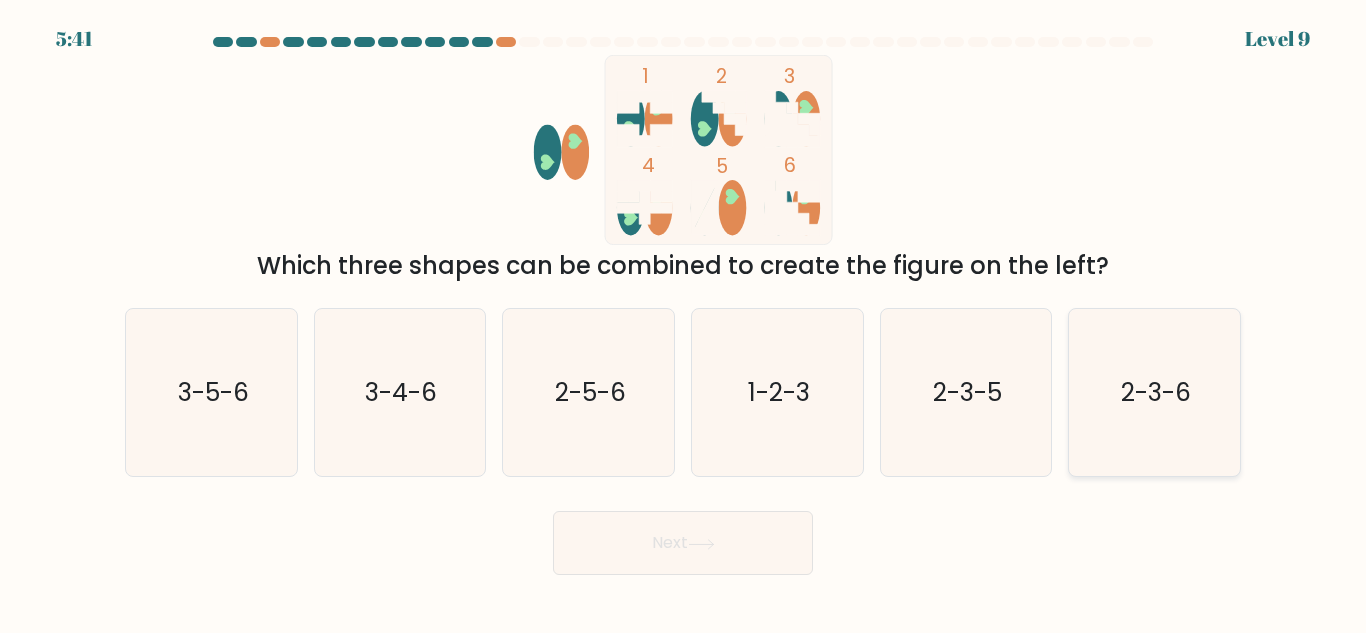 click on "2-3-6" 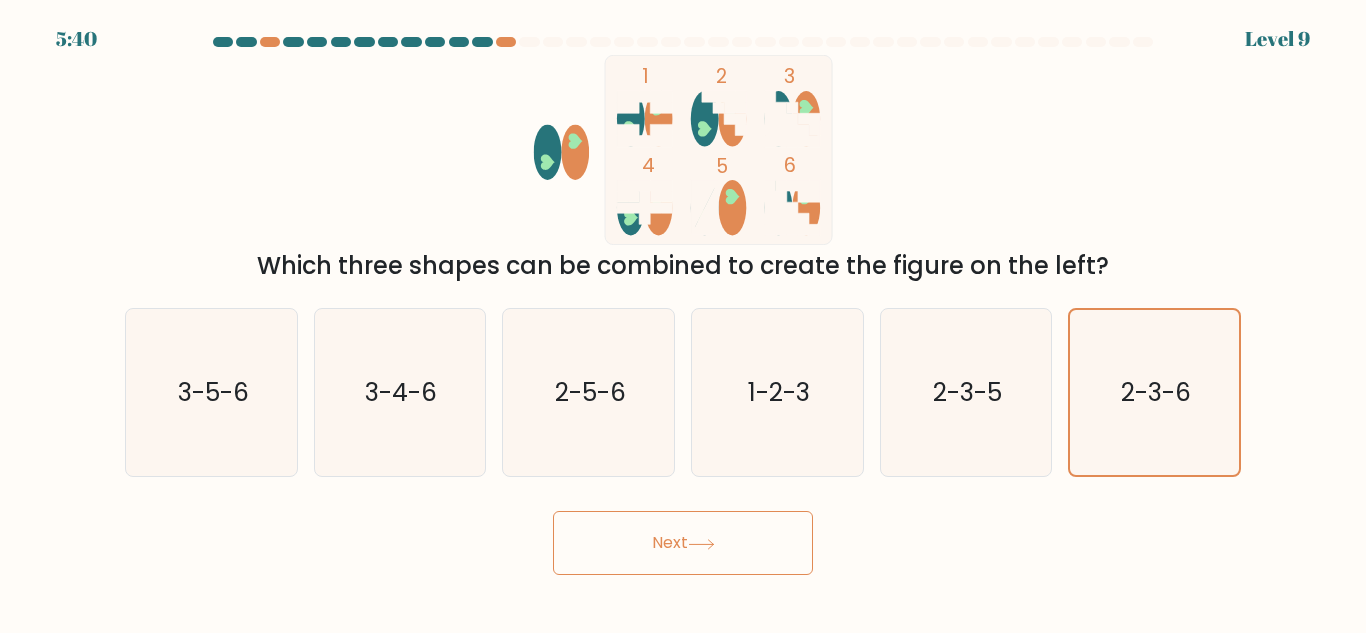 click 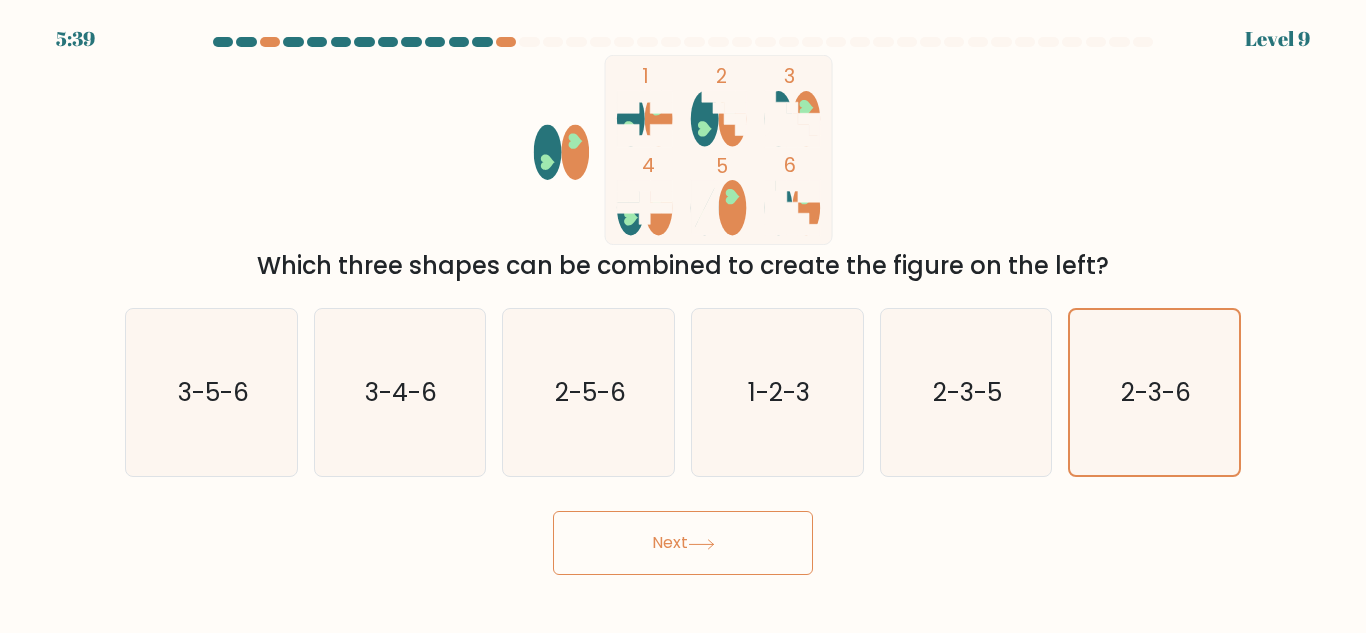 click 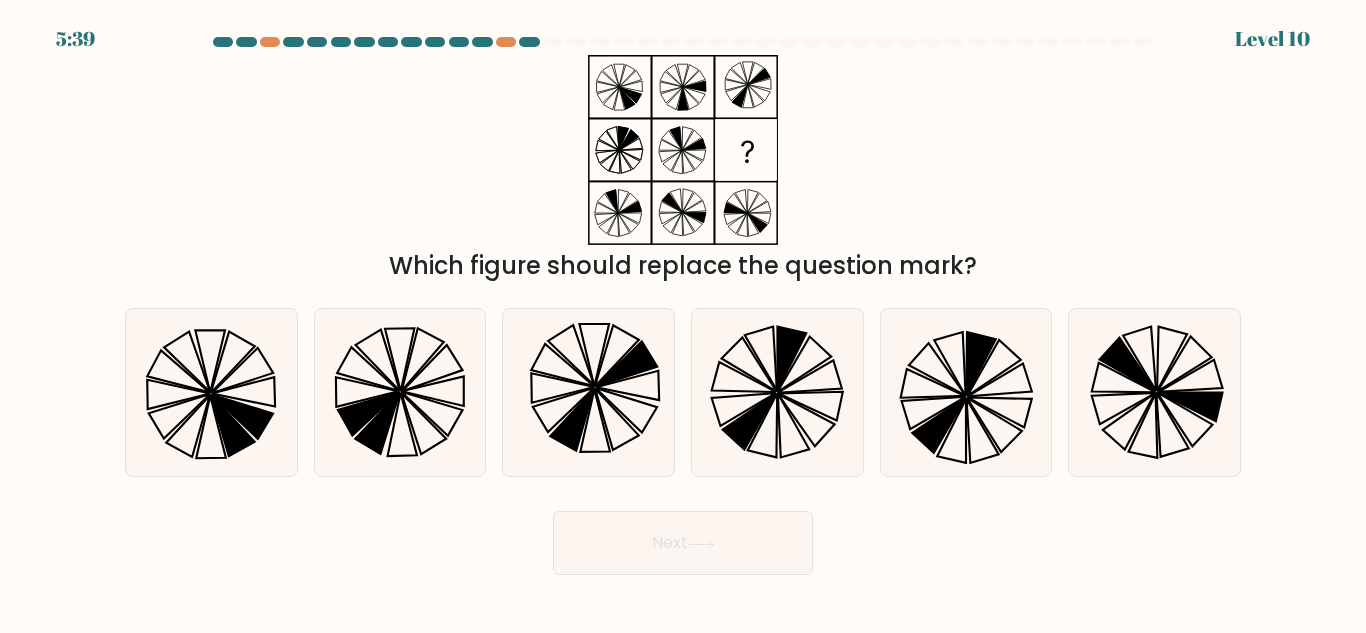 click 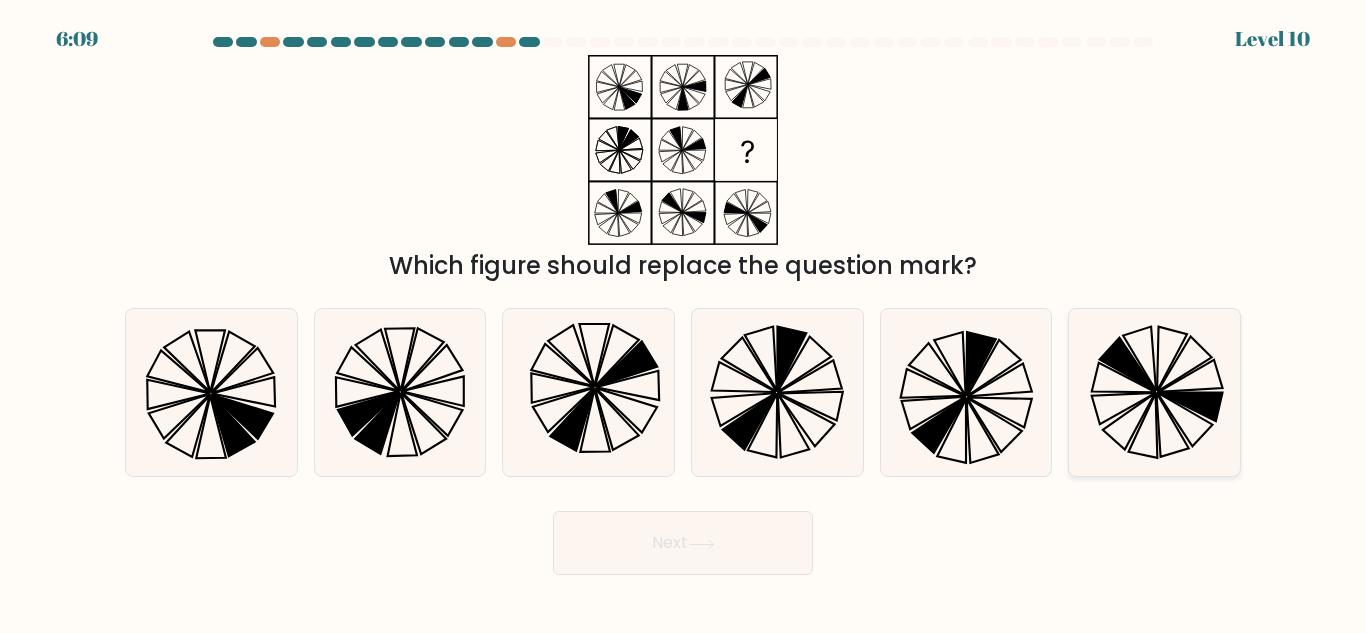 click 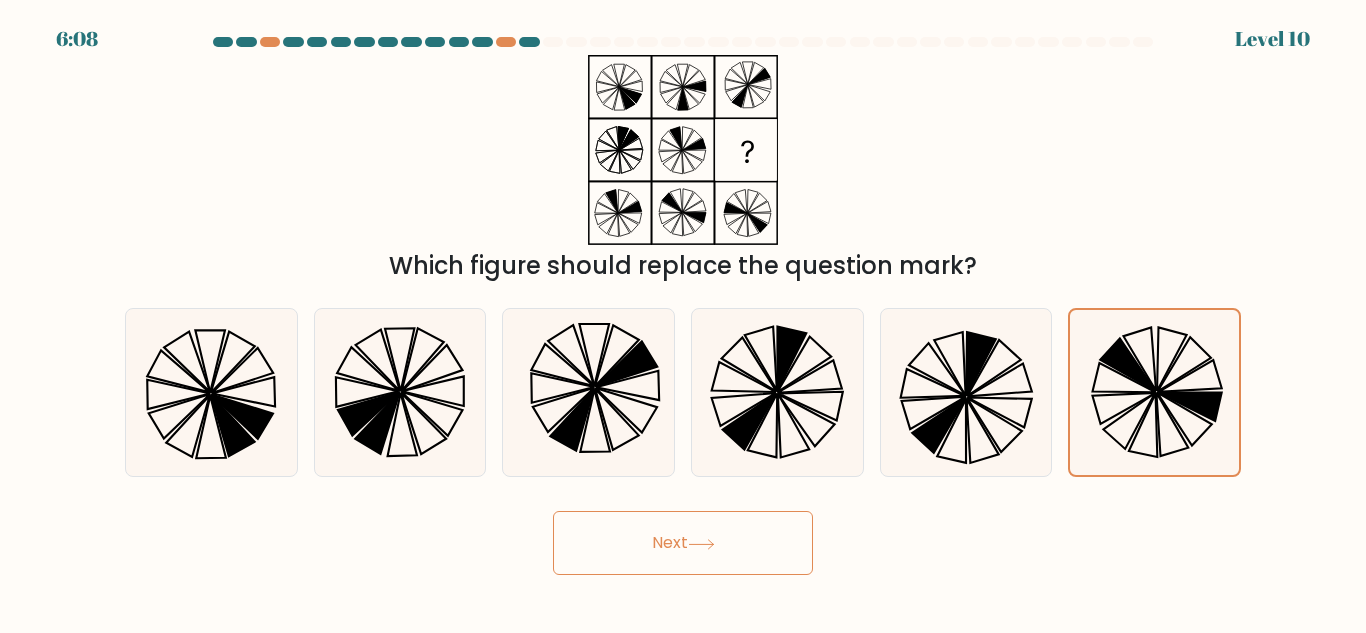 click on "Next" at bounding box center [683, 543] 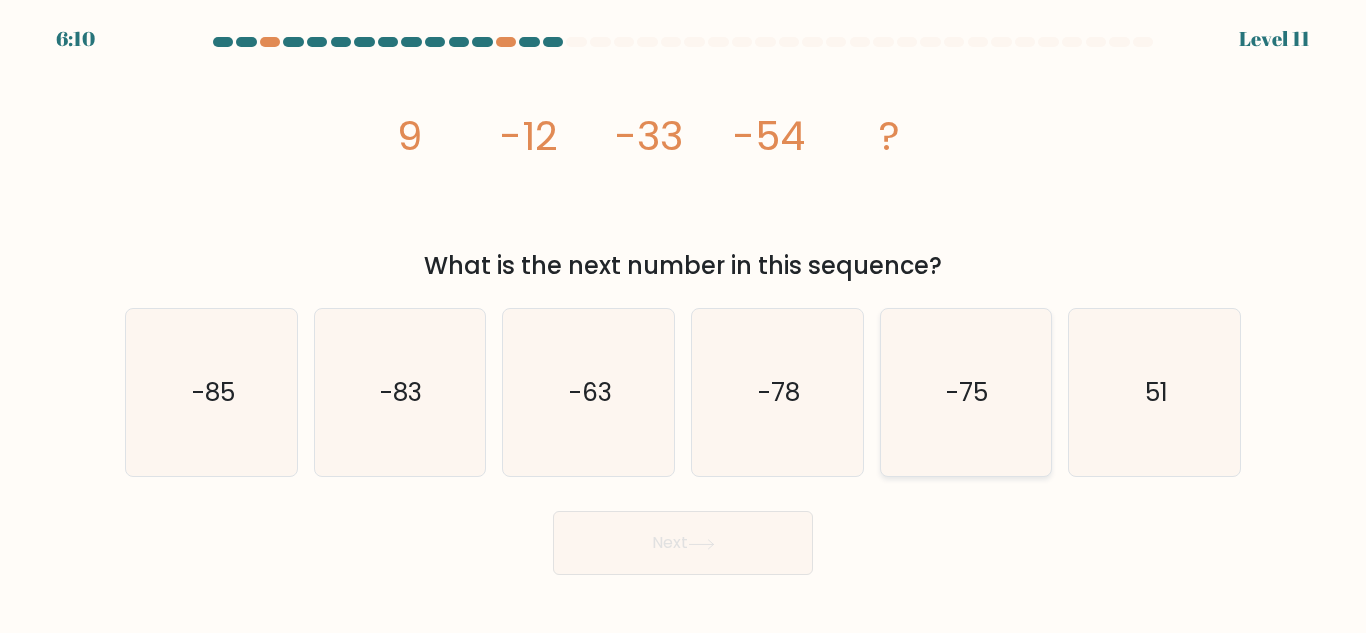 click on "-75" 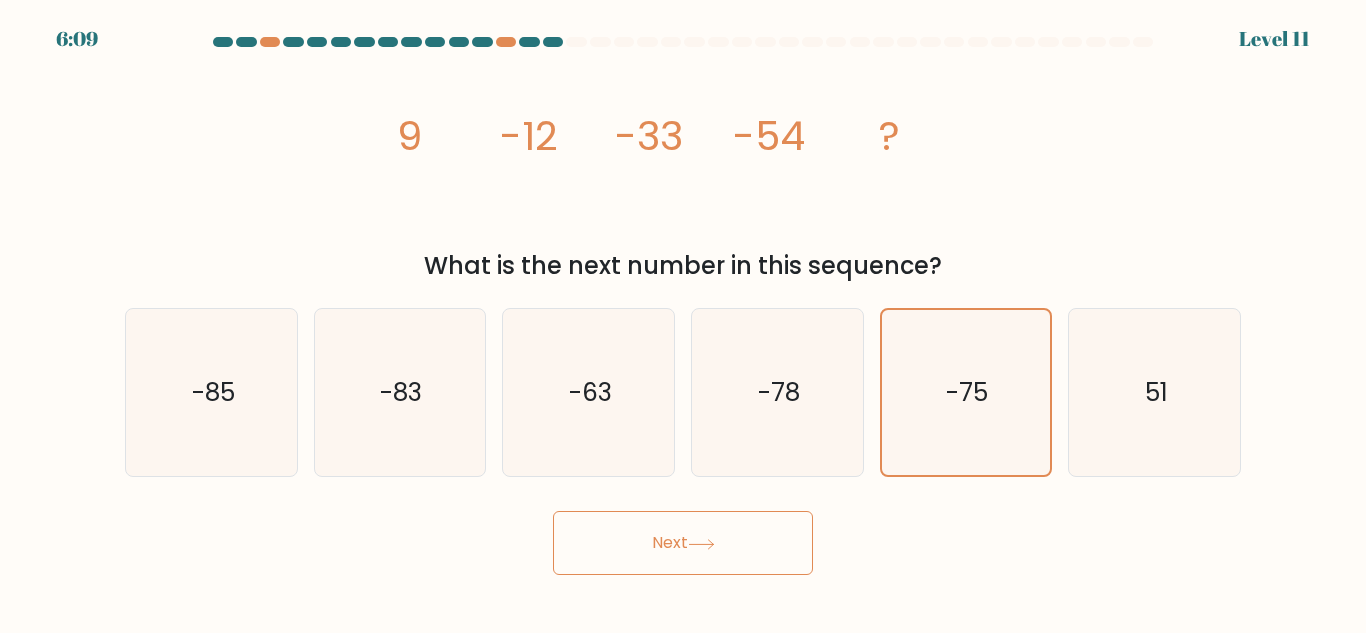 click on "Next" at bounding box center (683, 543) 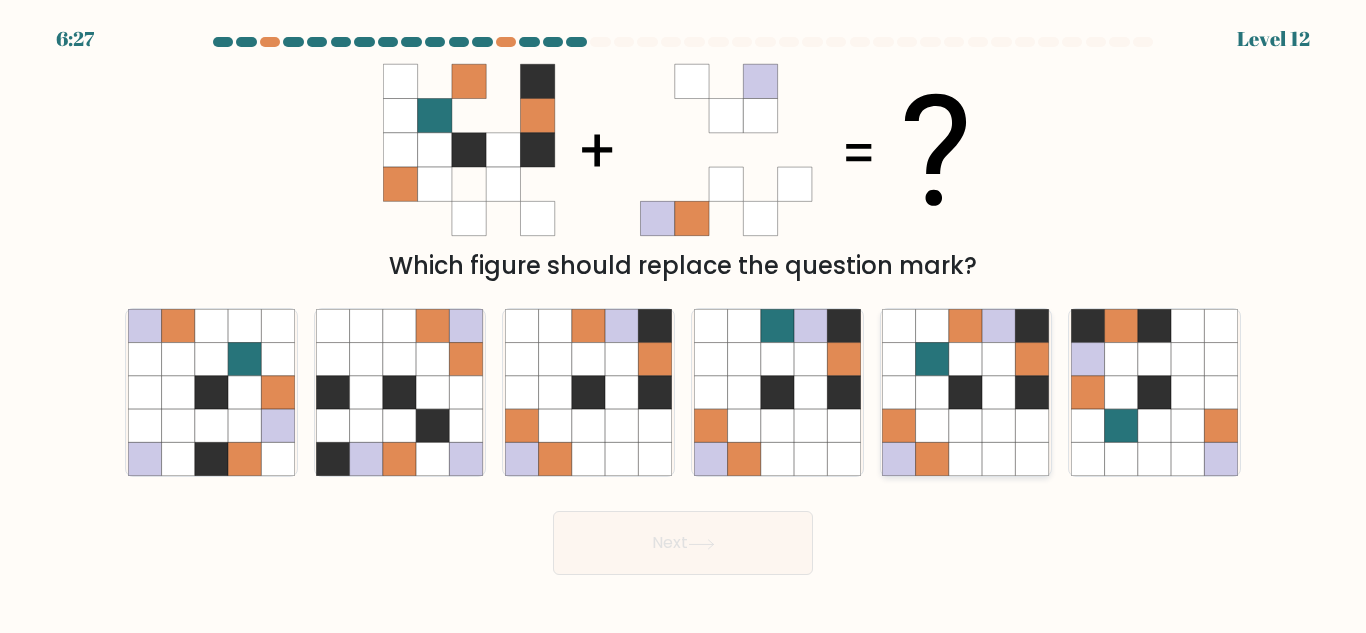 click 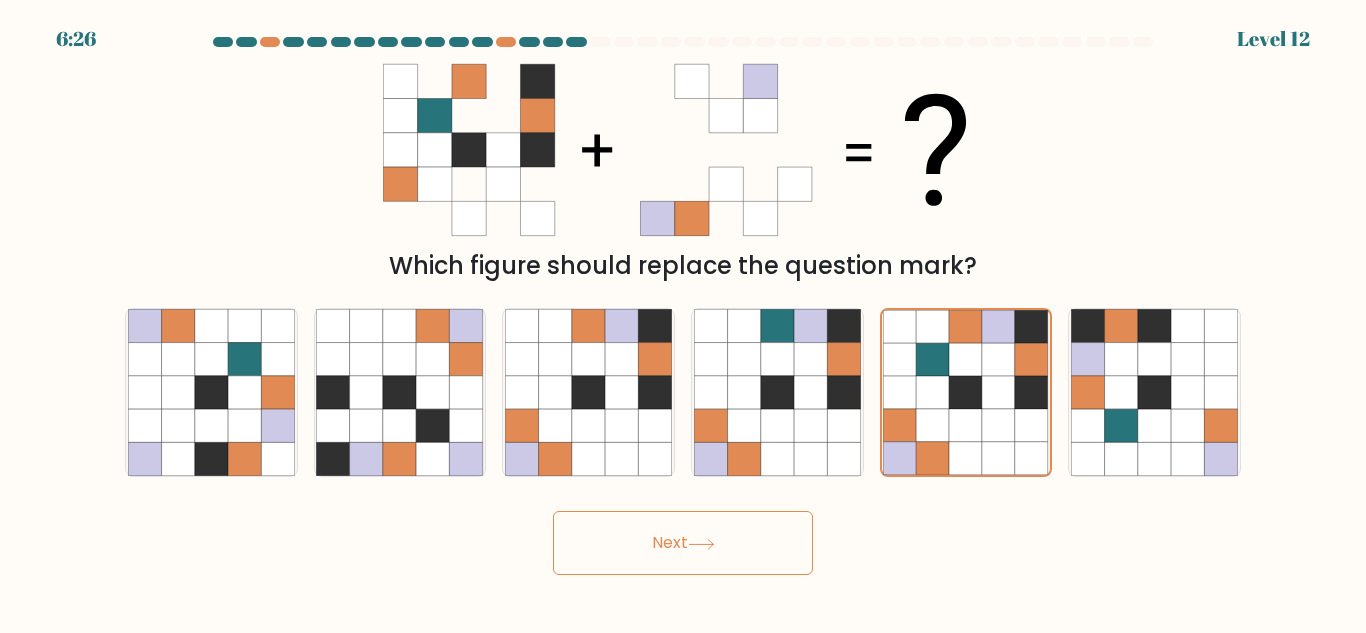 click on "Next" at bounding box center (683, 543) 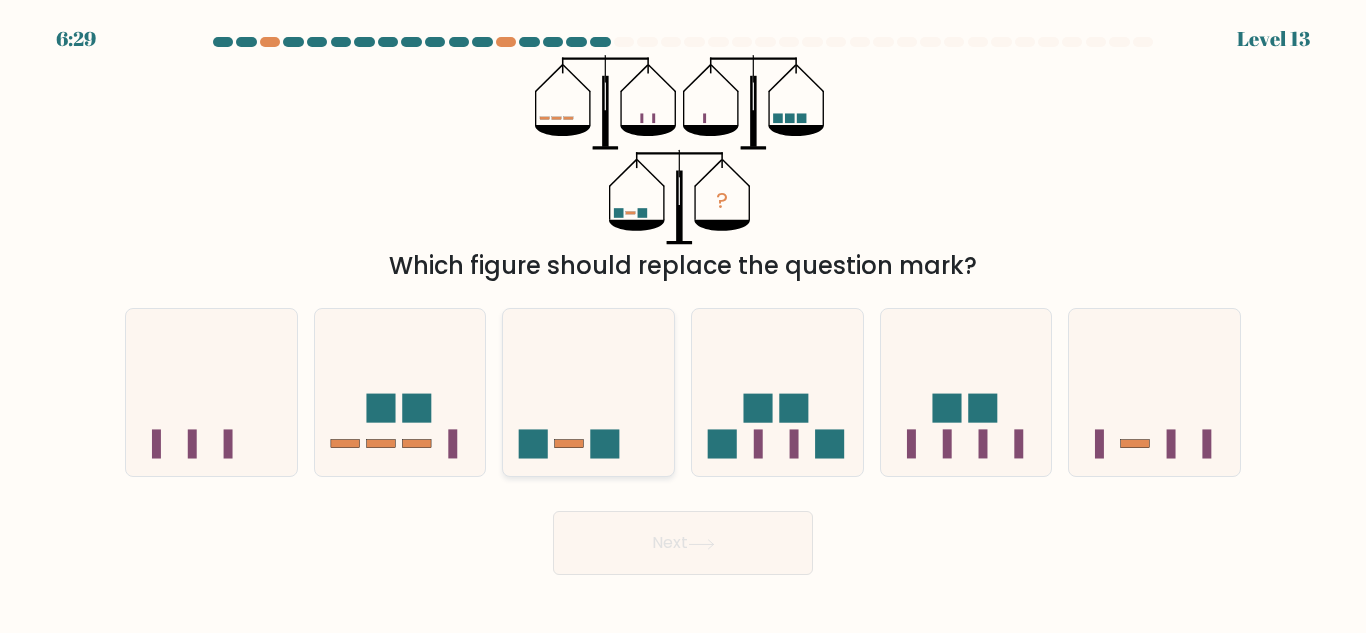 click 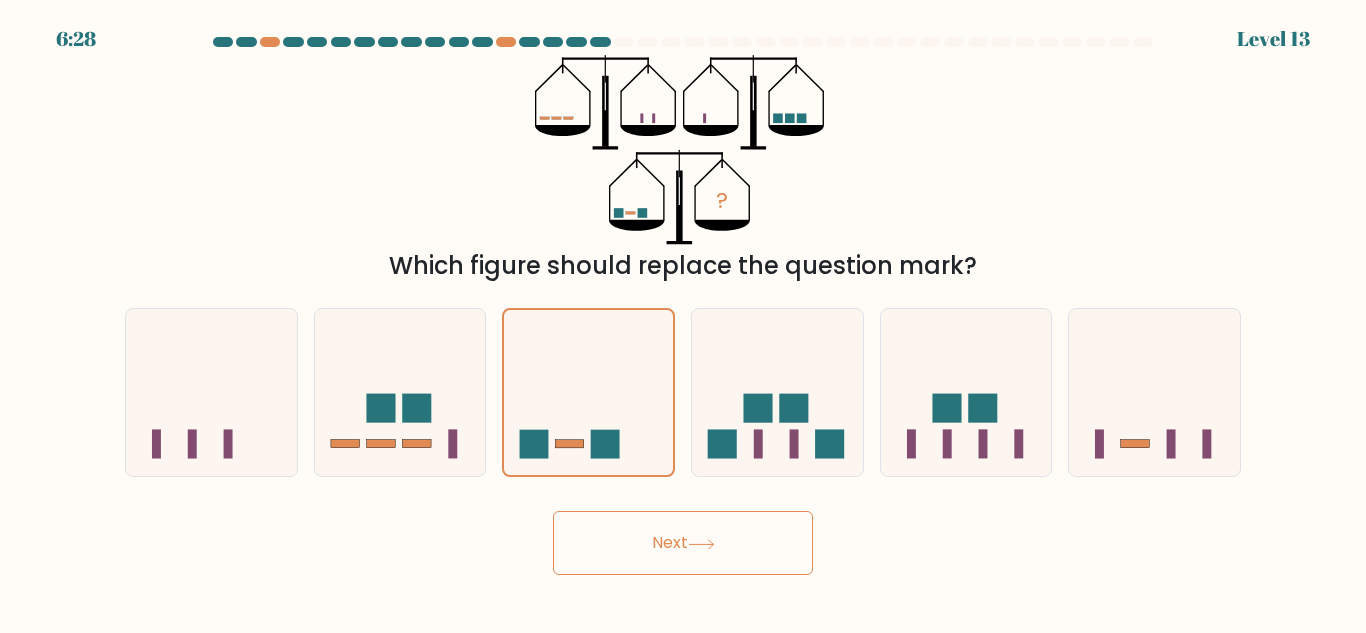 click on "Next" at bounding box center (683, 543) 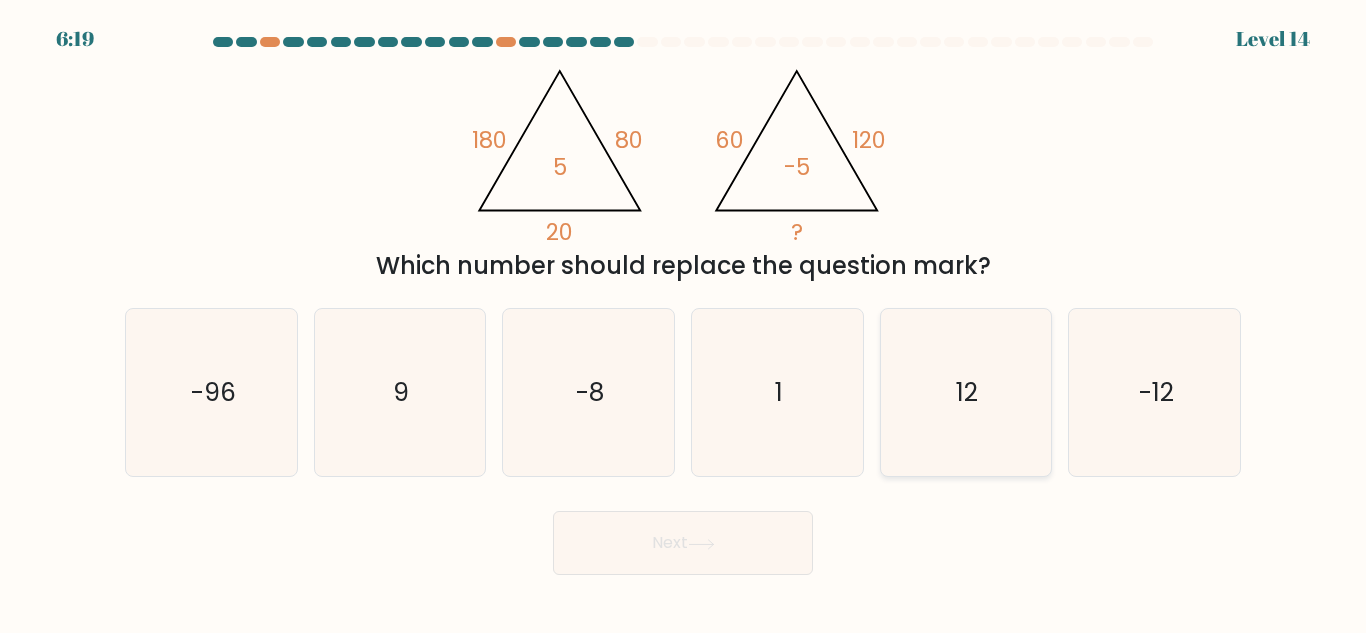 click on "12" 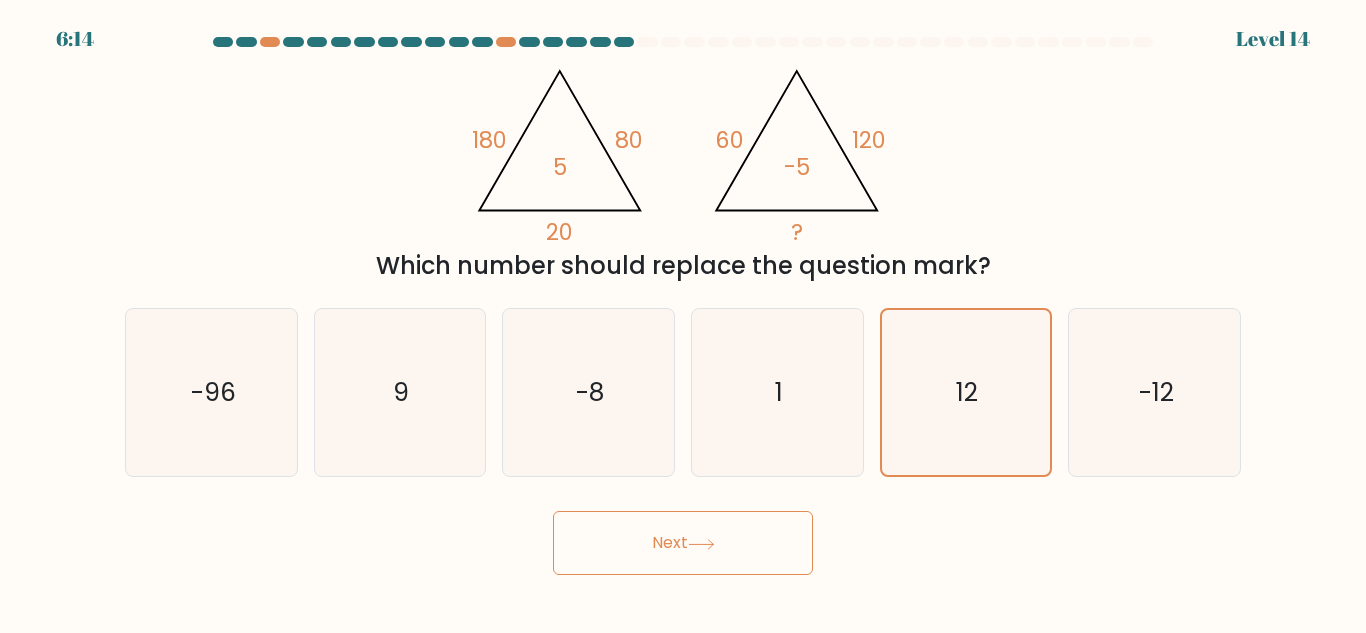 click on "a.
-96
b.
9
c." at bounding box center (683, 384) 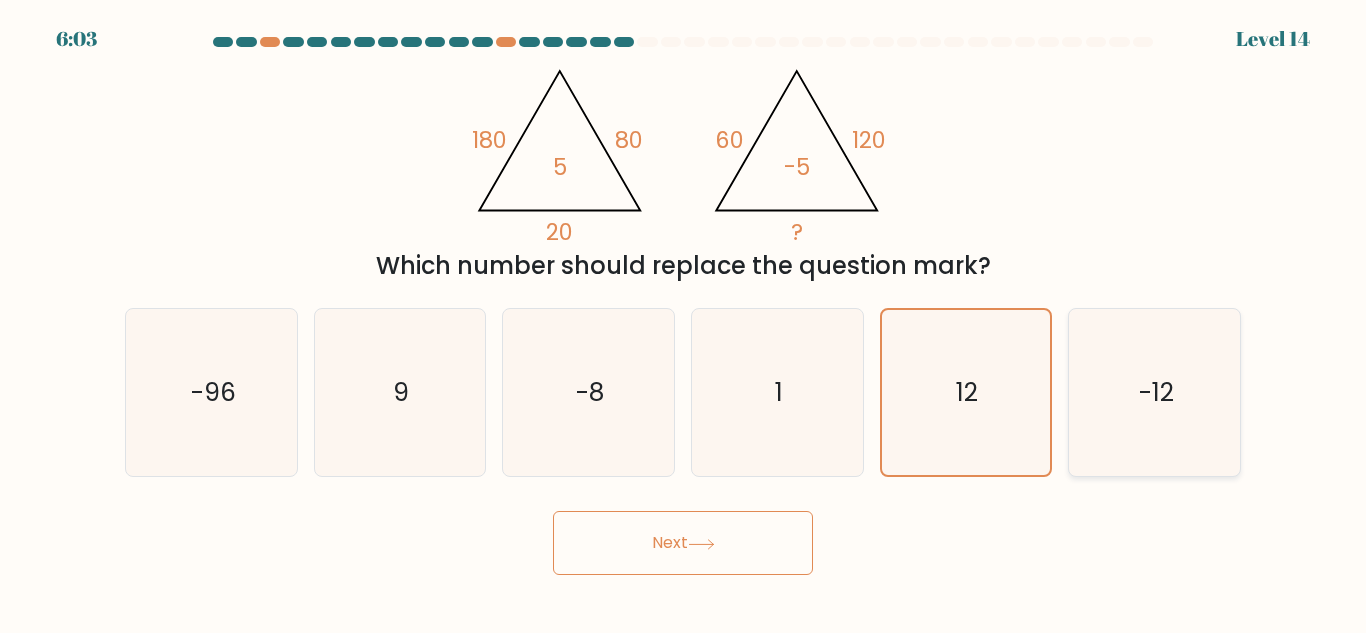 click on "-12" 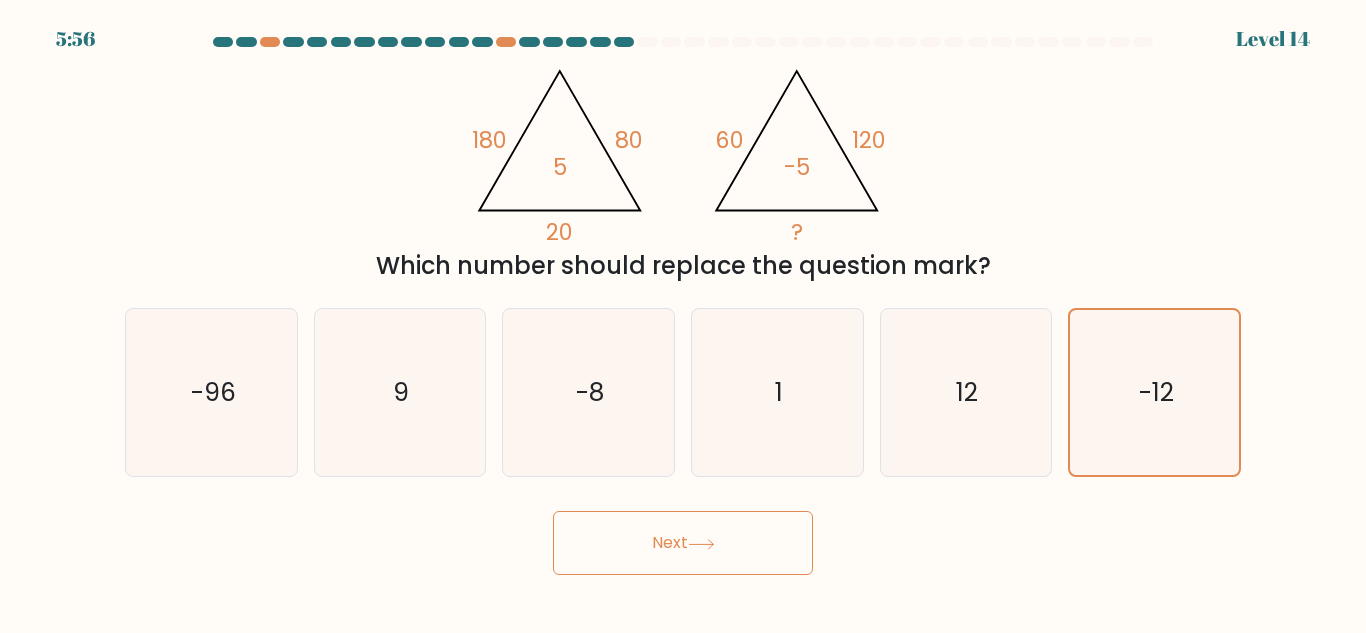 click on "Next" at bounding box center (683, 543) 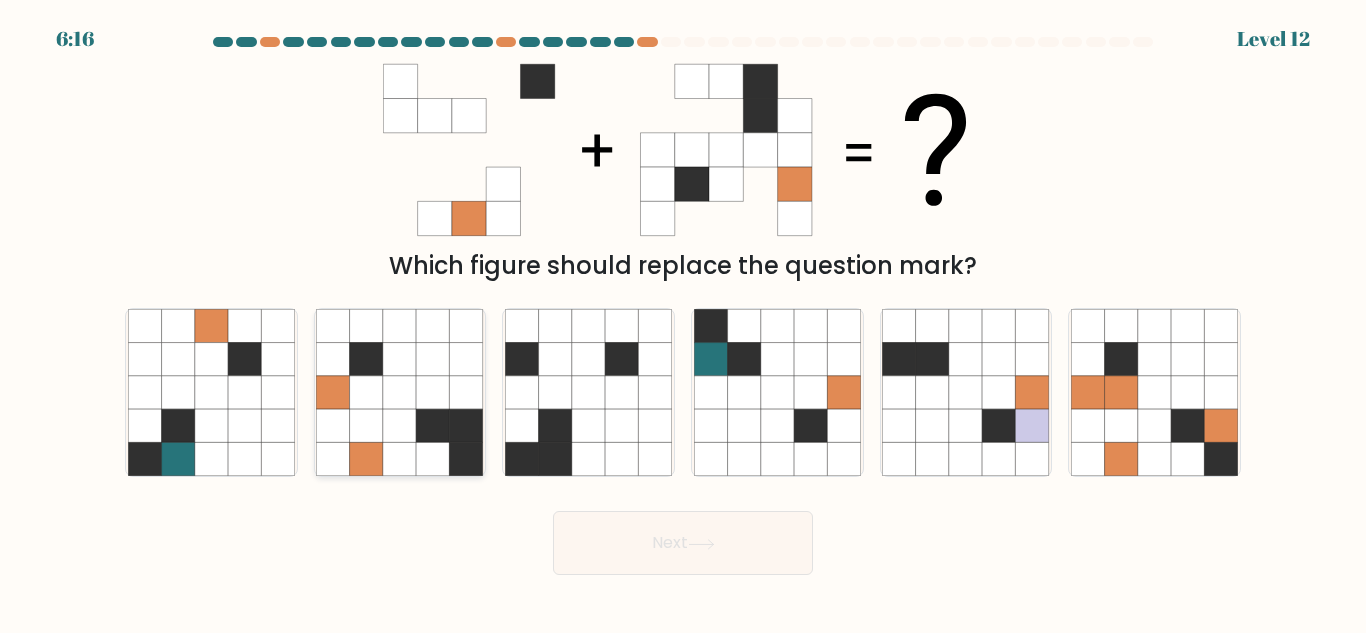 click 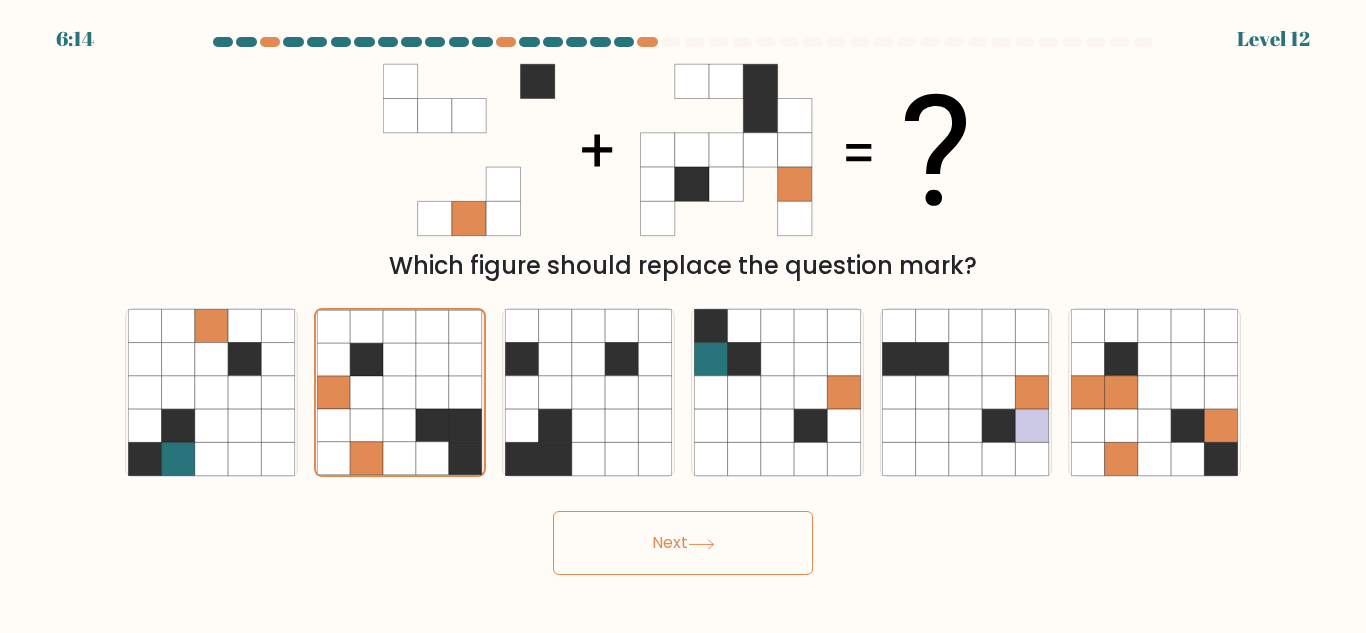 click on "Next" at bounding box center [683, 543] 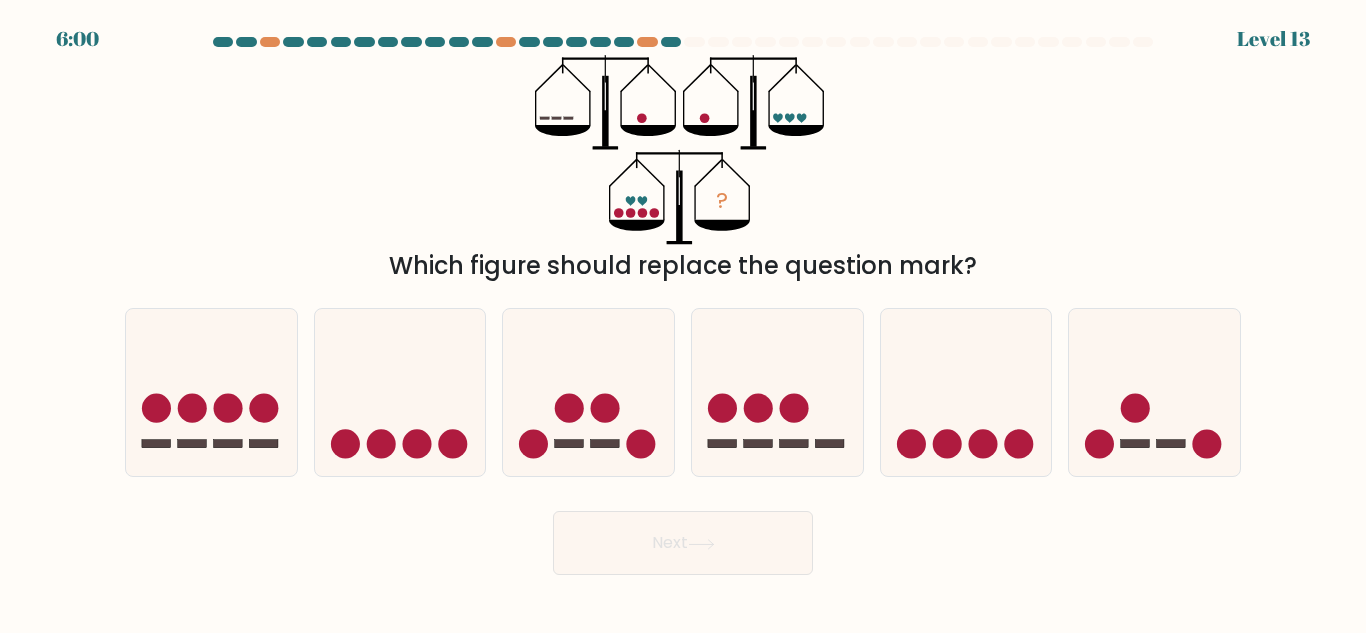 click 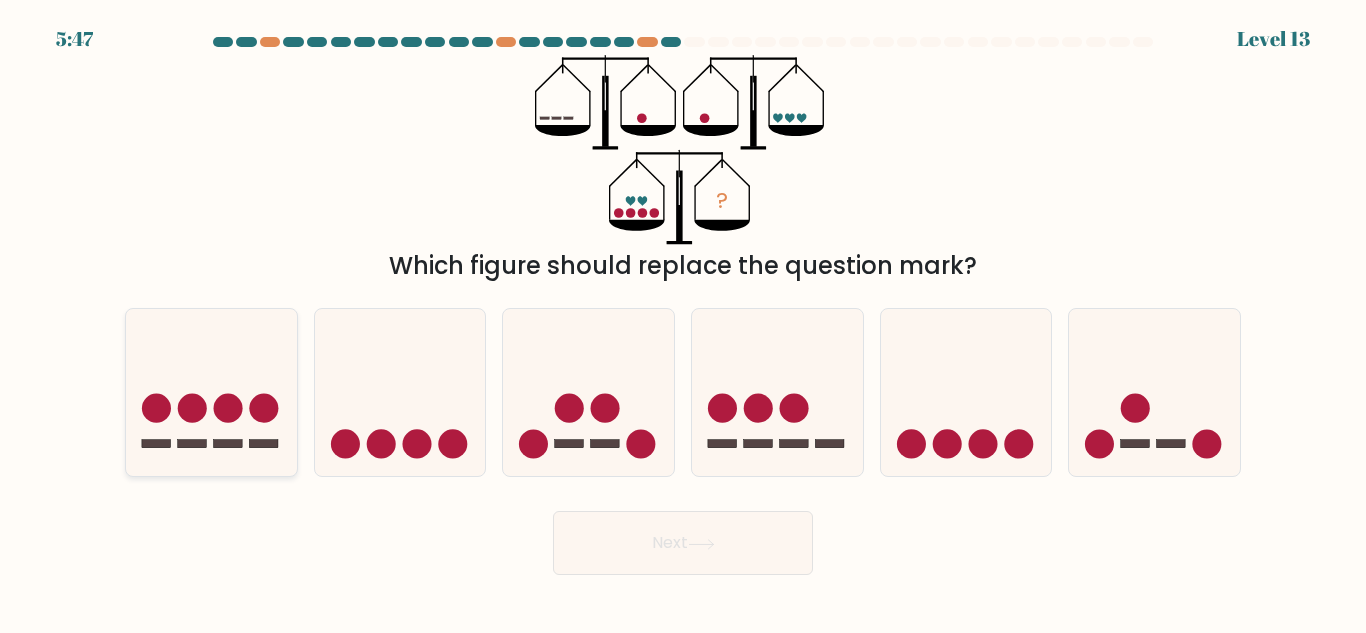 click 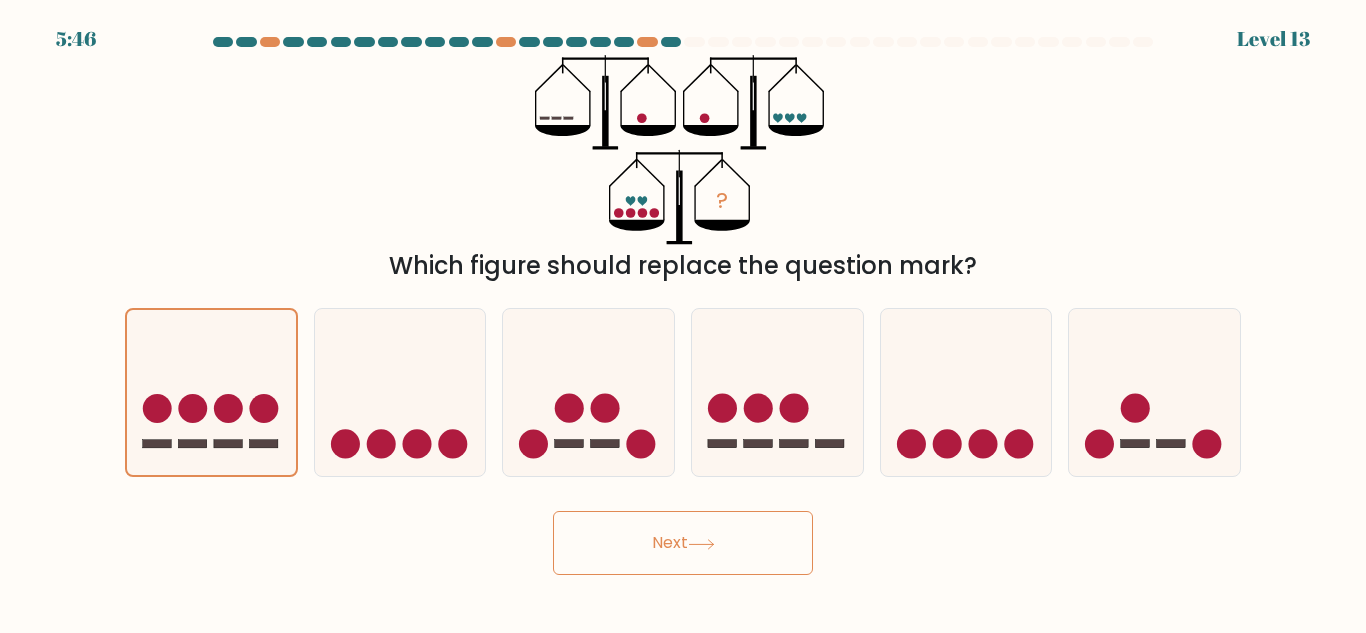 click on "Next" at bounding box center (683, 543) 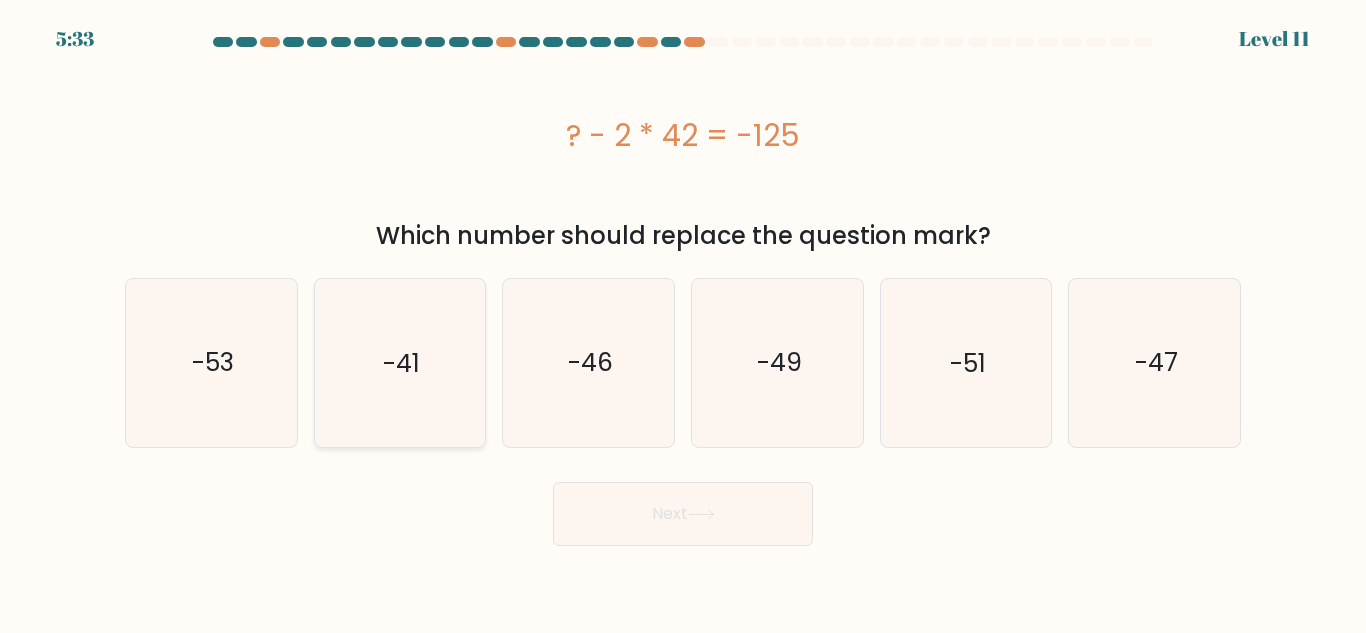 click on "-41" 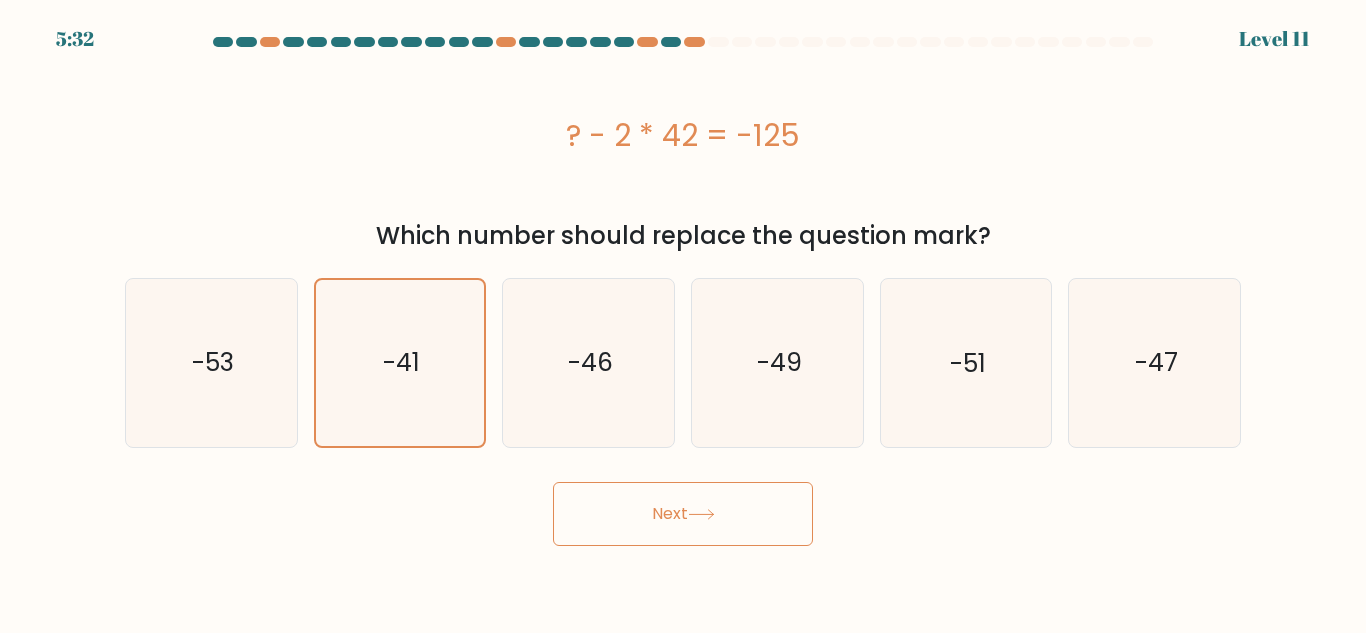 click on "Next" at bounding box center (683, 514) 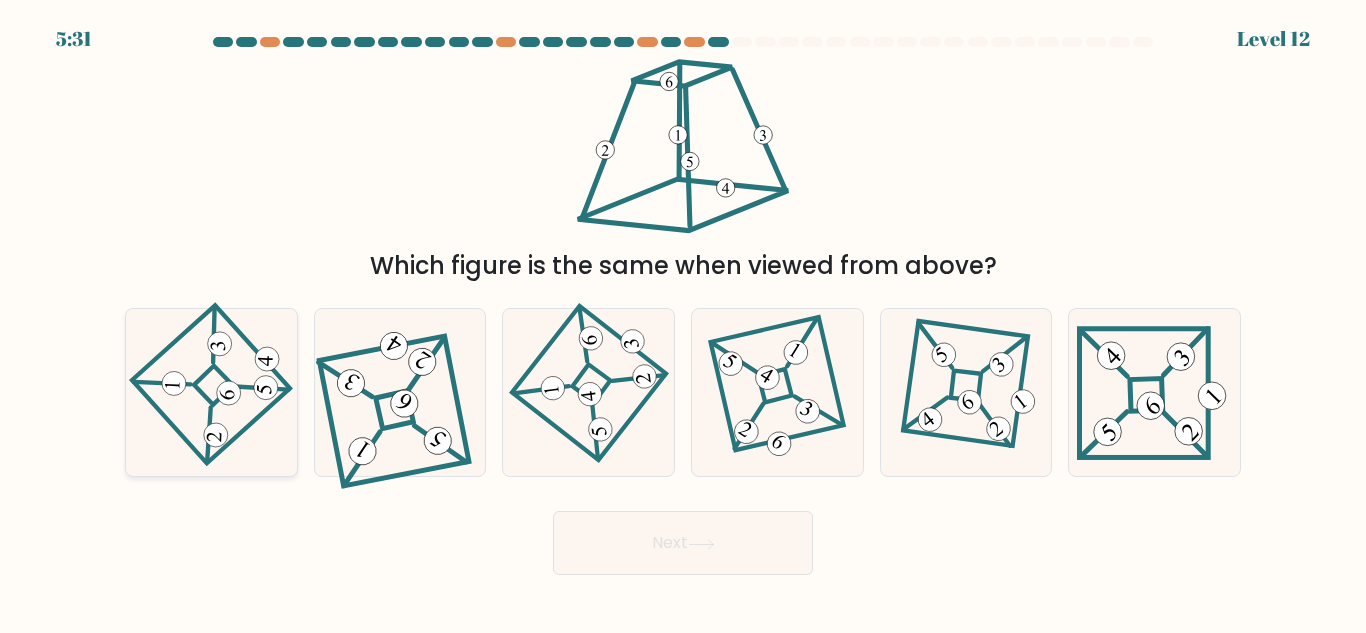 click 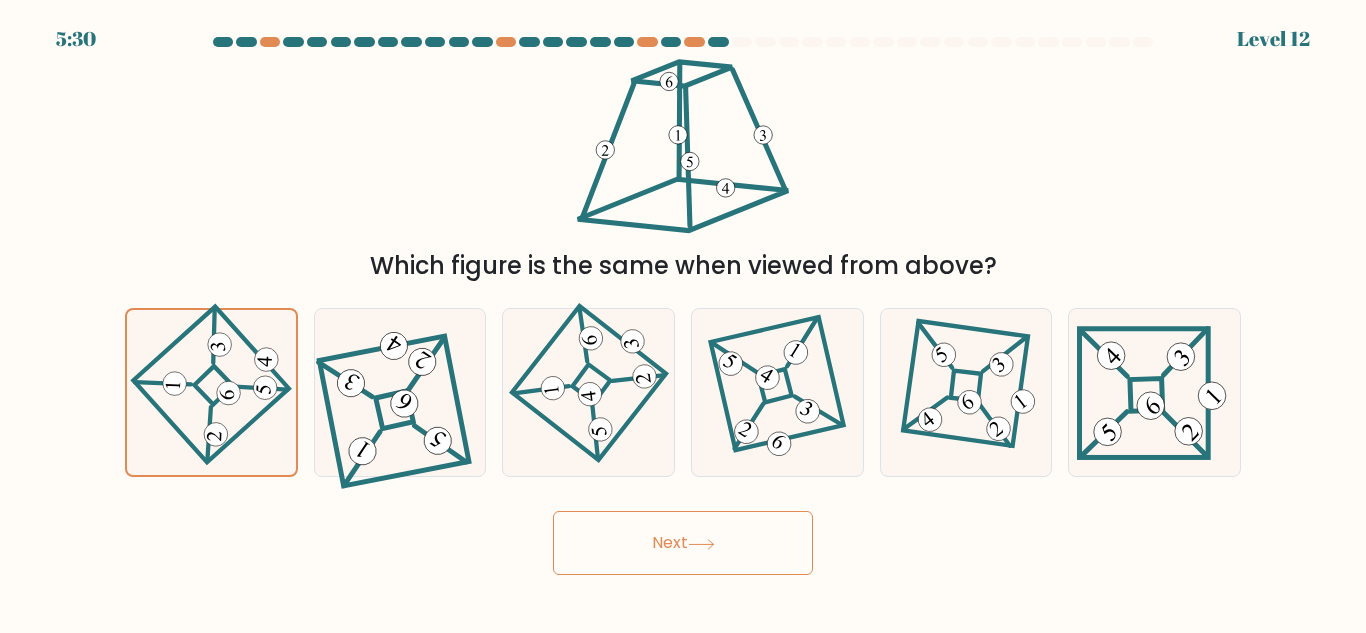 click on "Next" at bounding box center [683, 543] 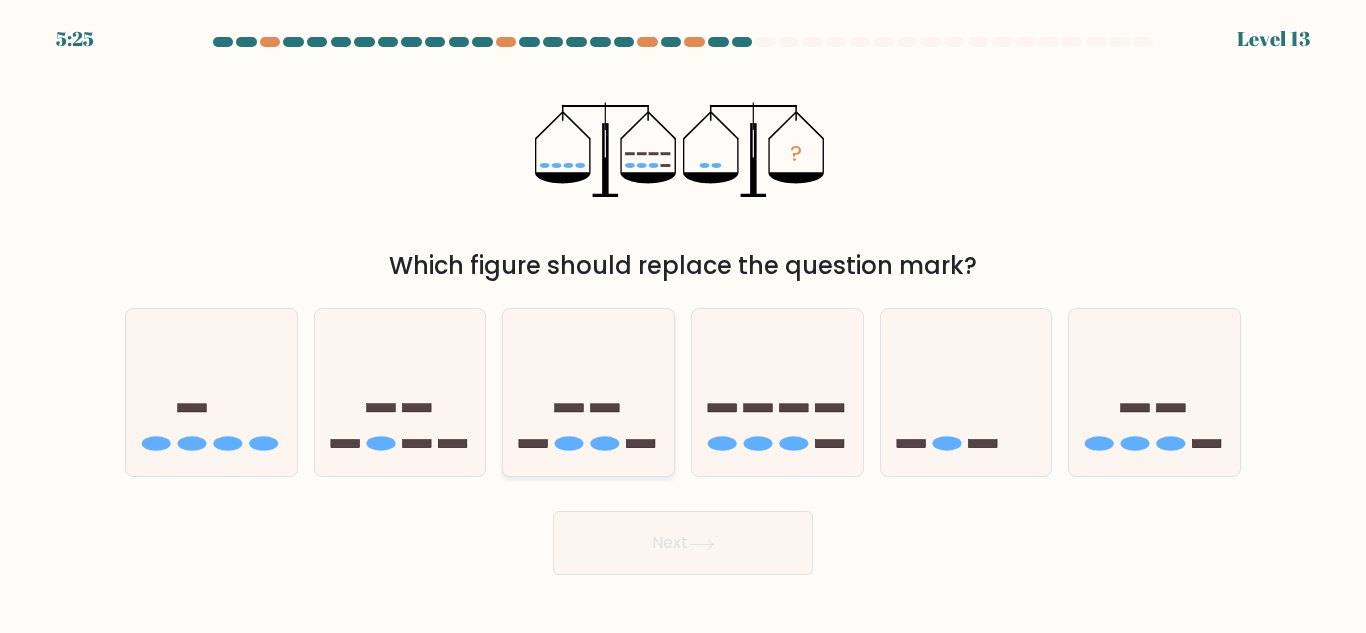 click 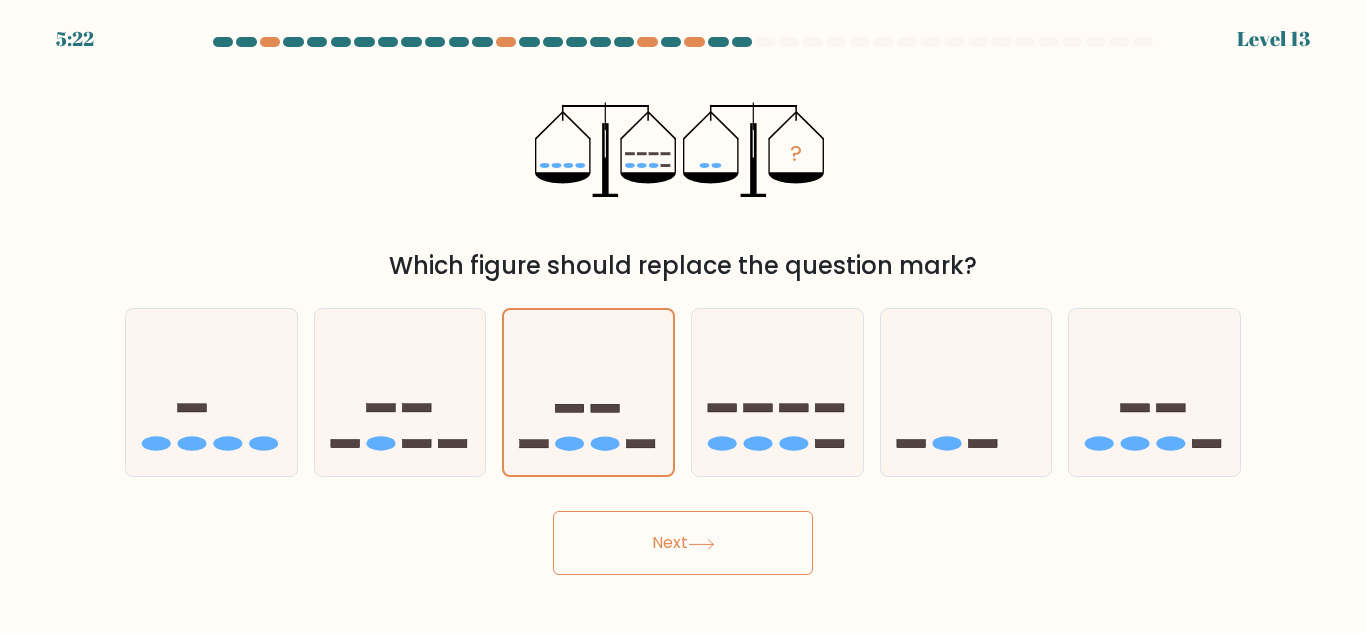 click on "Next" at bounding box center [683, 543] 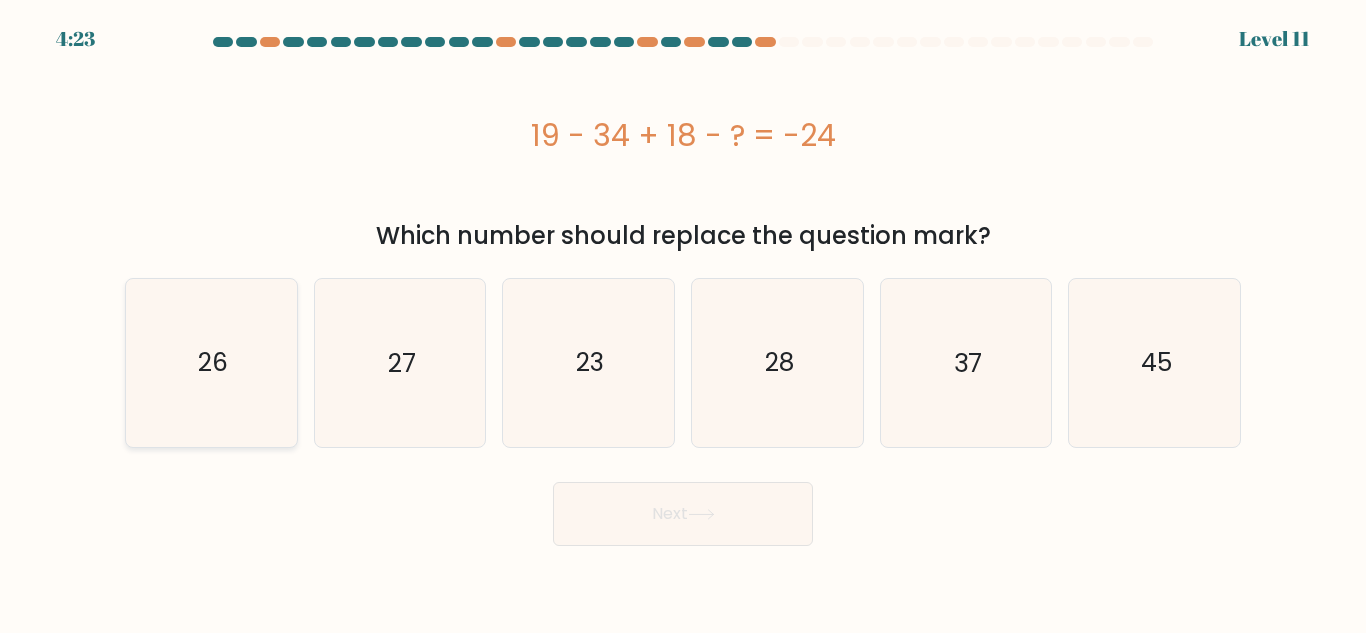 click on "26" 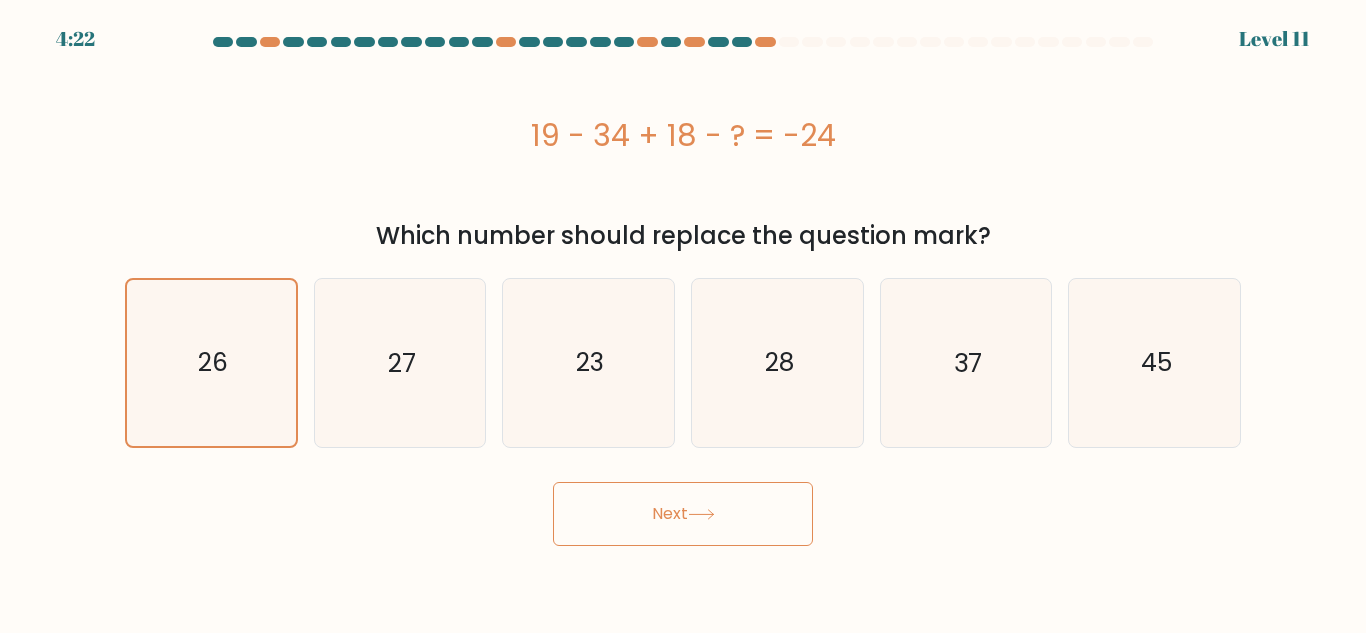 click on "Next" at bounding box center (683, 514) 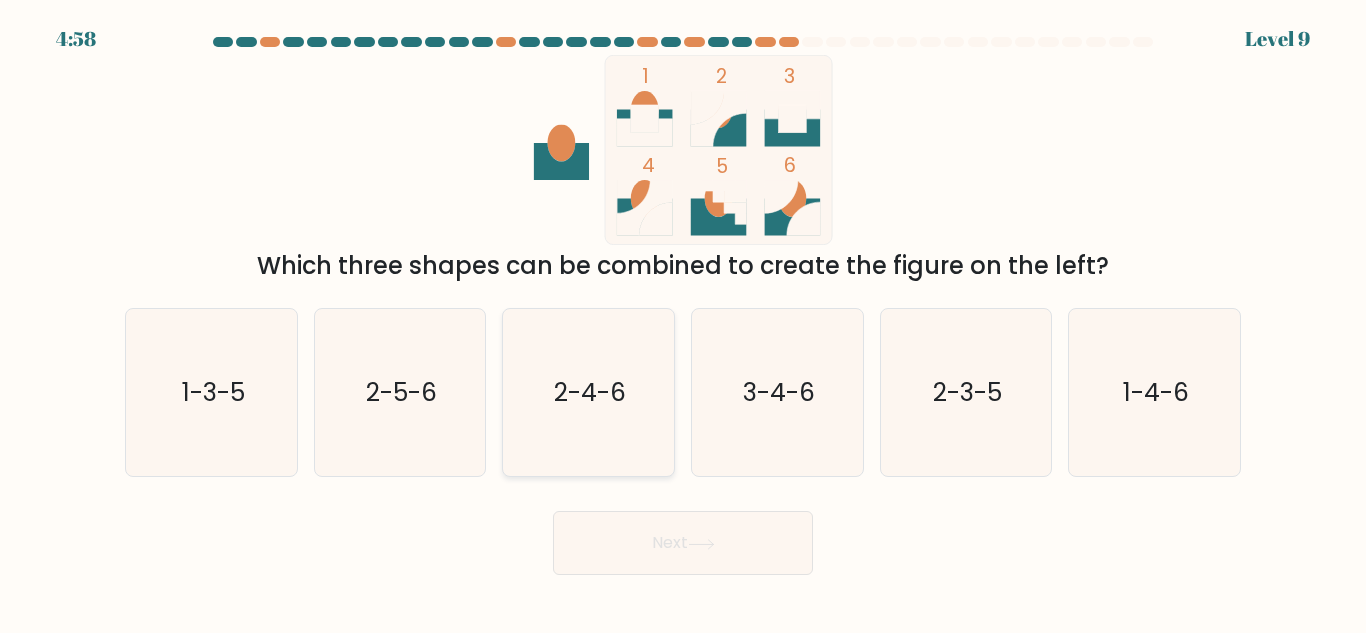 click on "2-4-6" 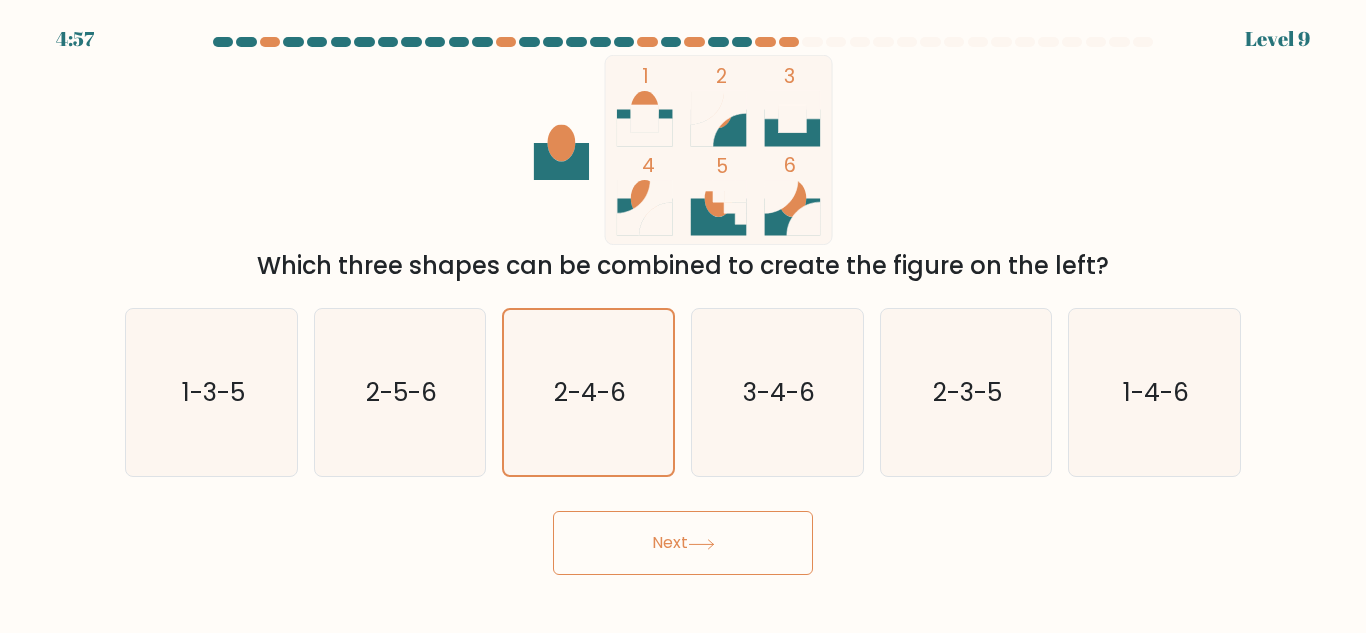 click on "Next" at bounding box center [683, 543] 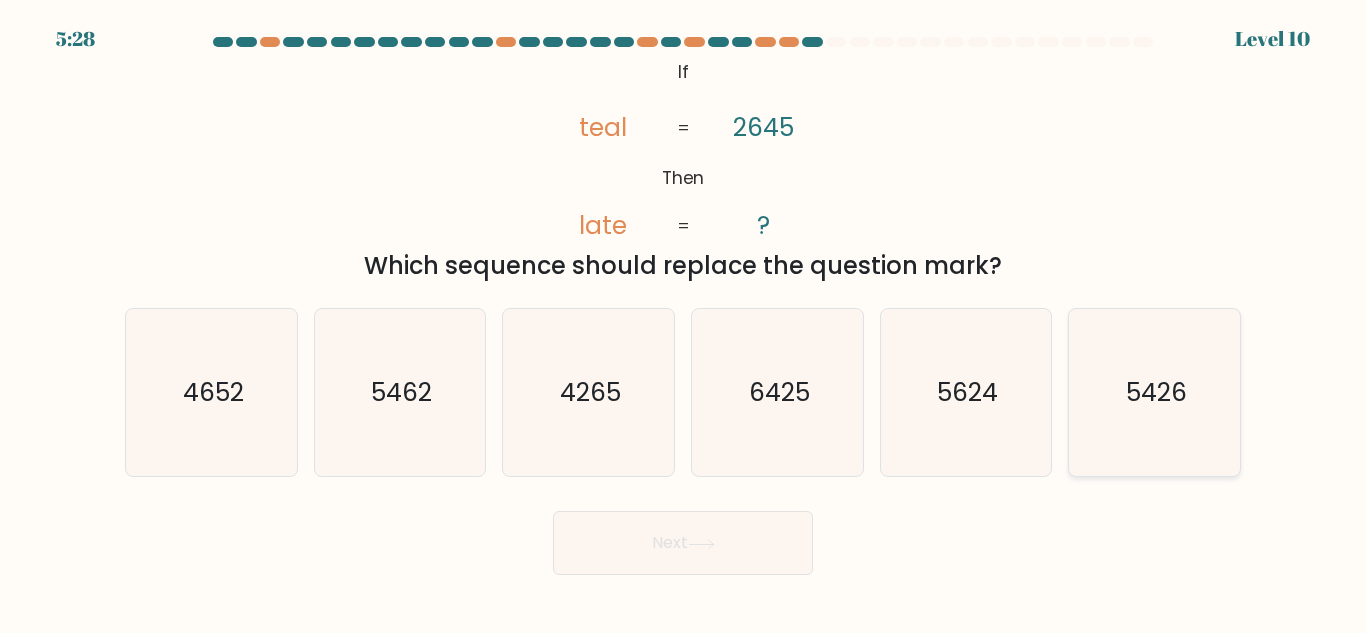click on "5426" 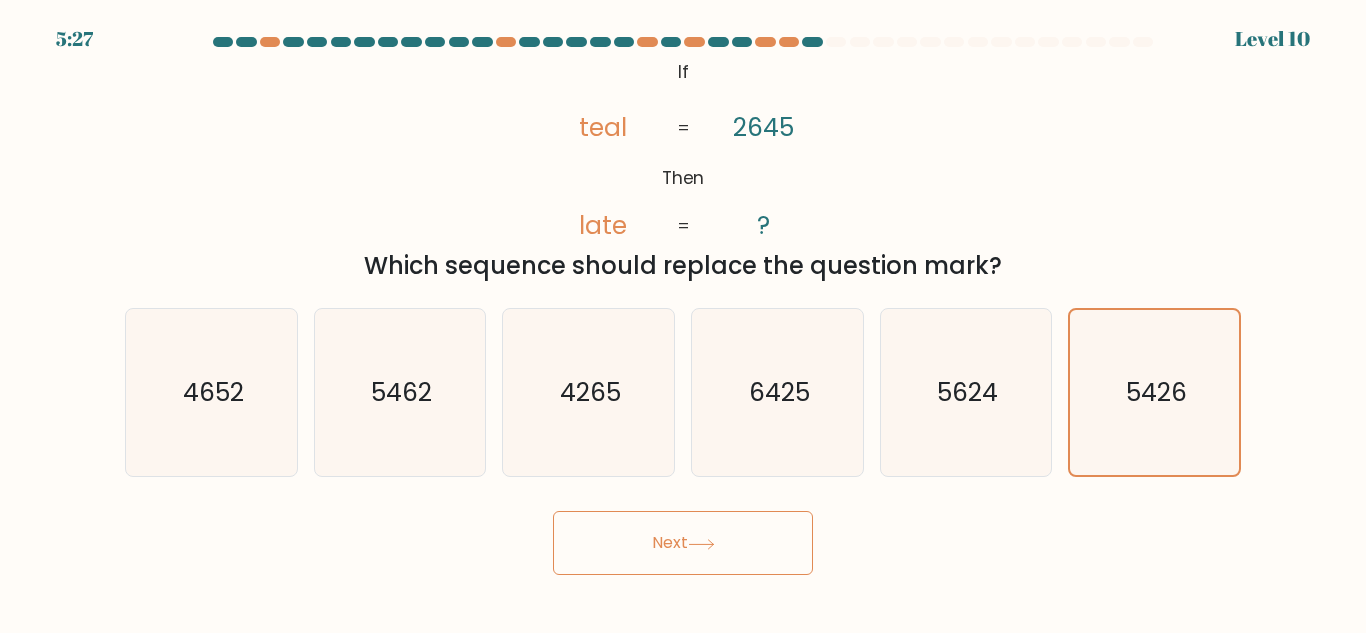 click on "Next" at bounding box center (683, 543) 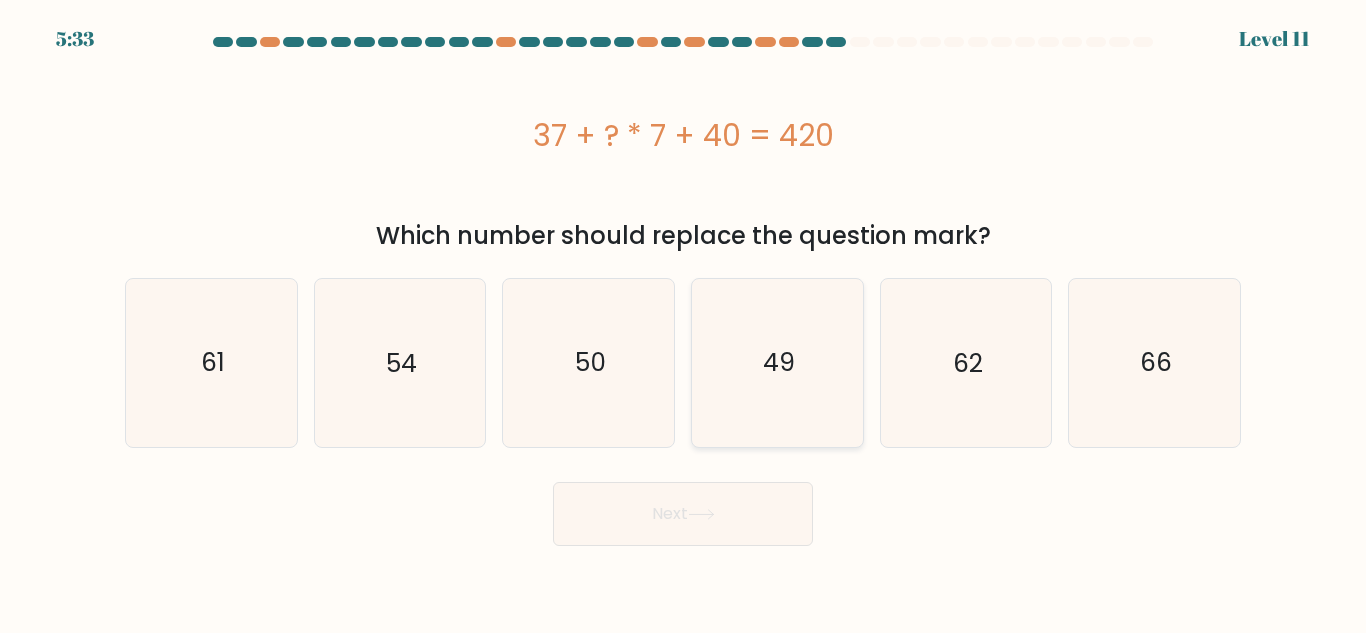 click on "49" 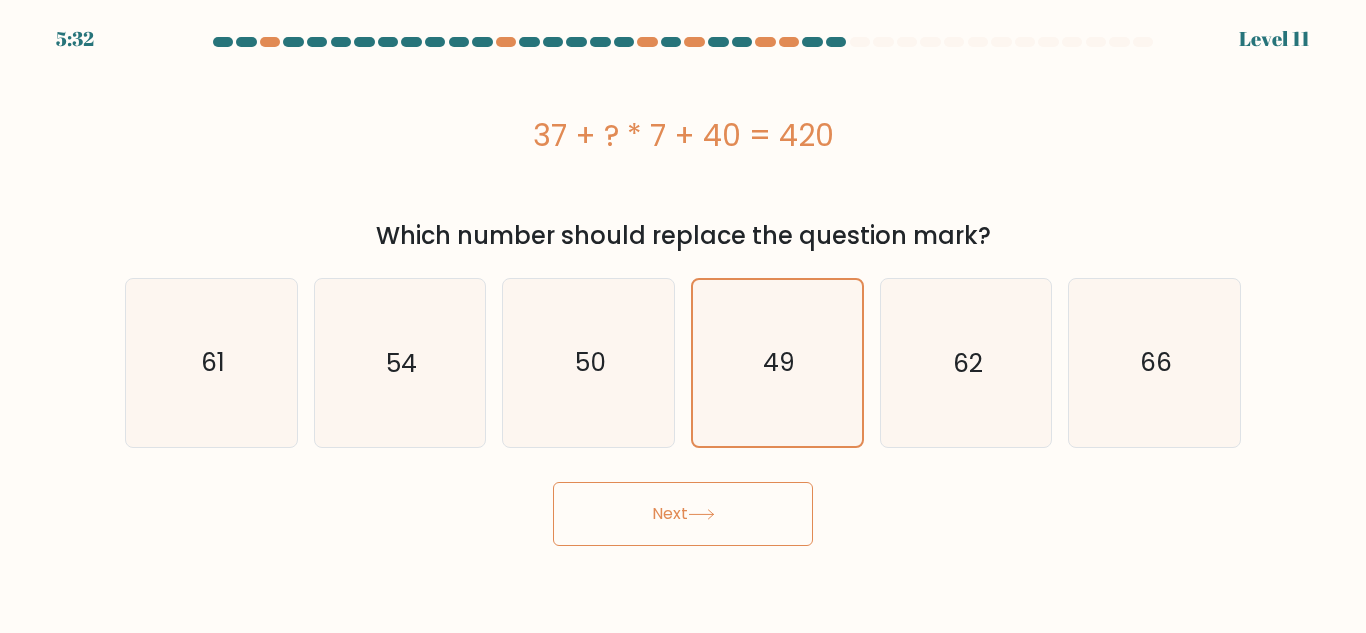click on "Next" at bounding box center [683, 514] 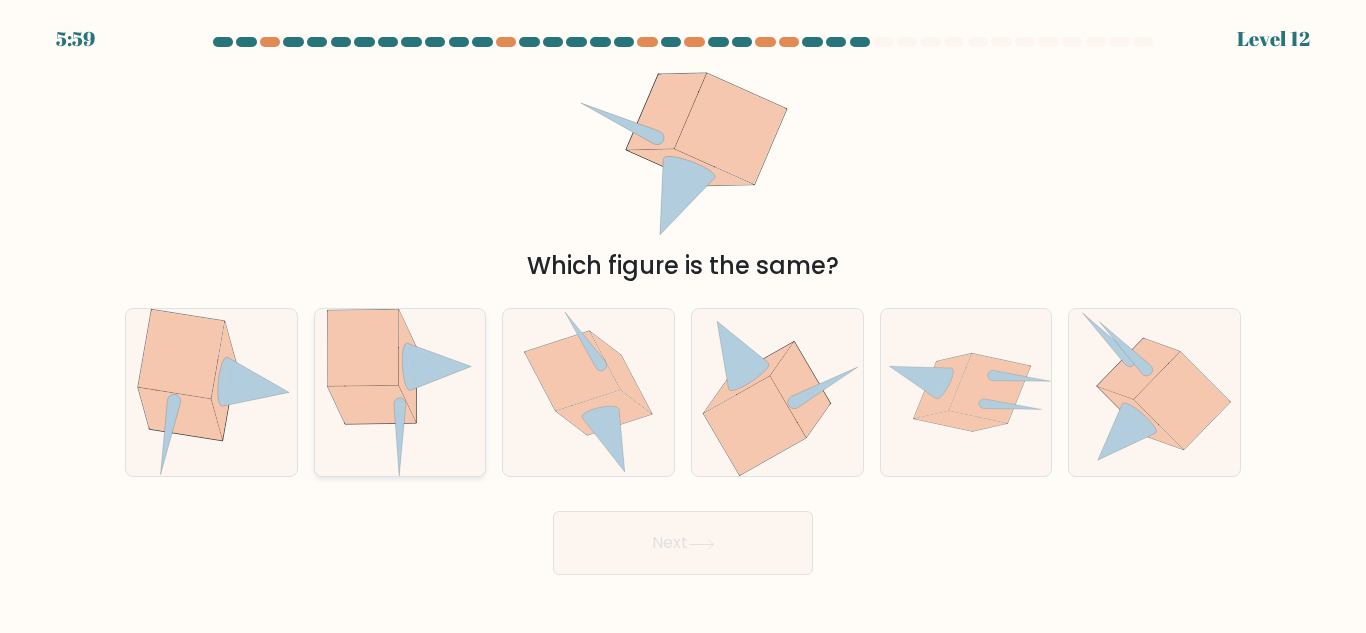 click 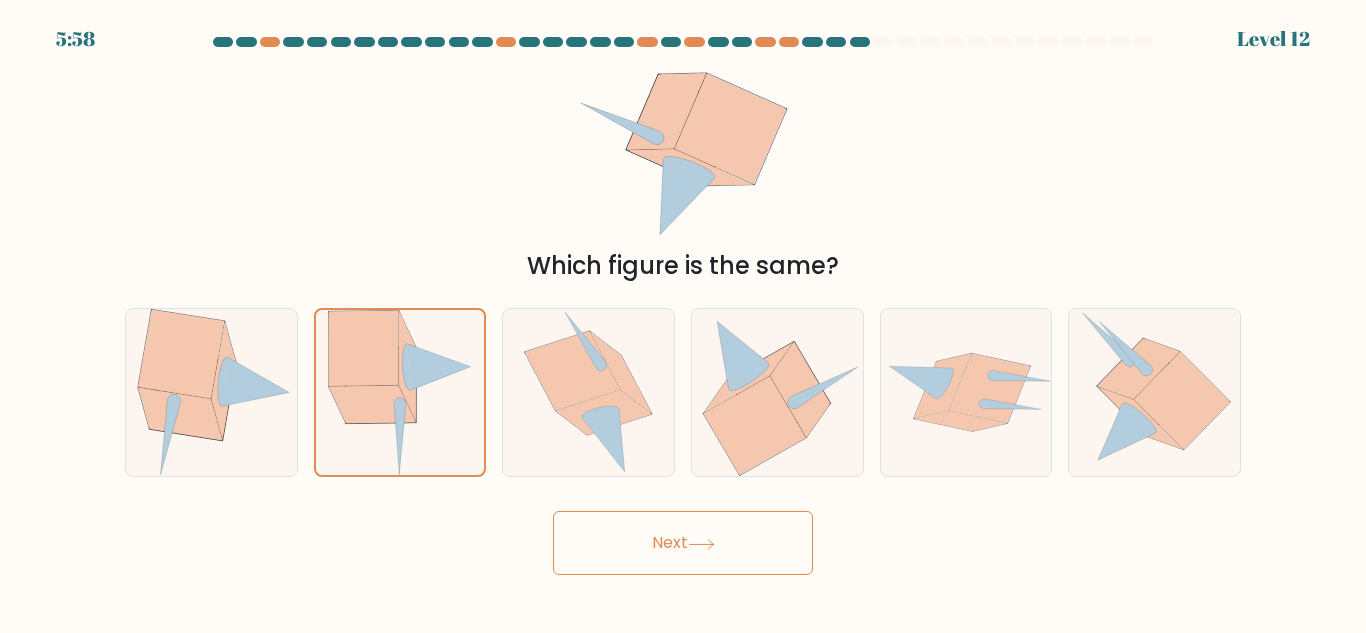 click on "Next" at bounding box center [683, 543] 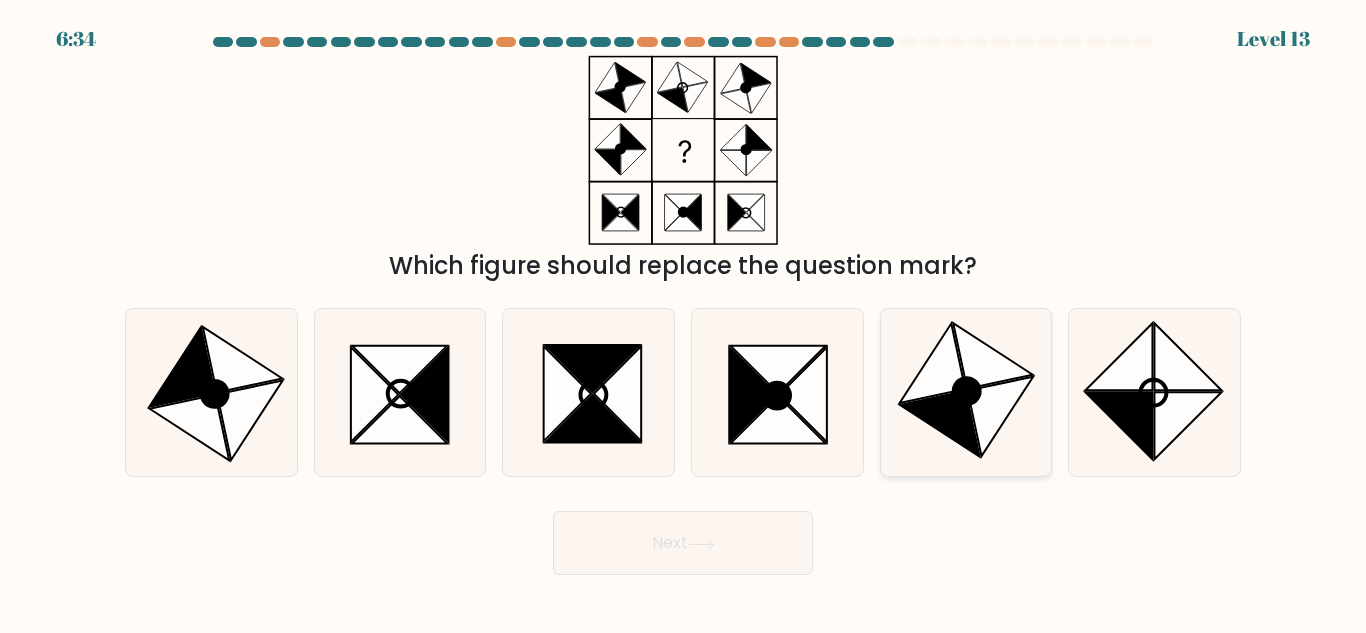 click 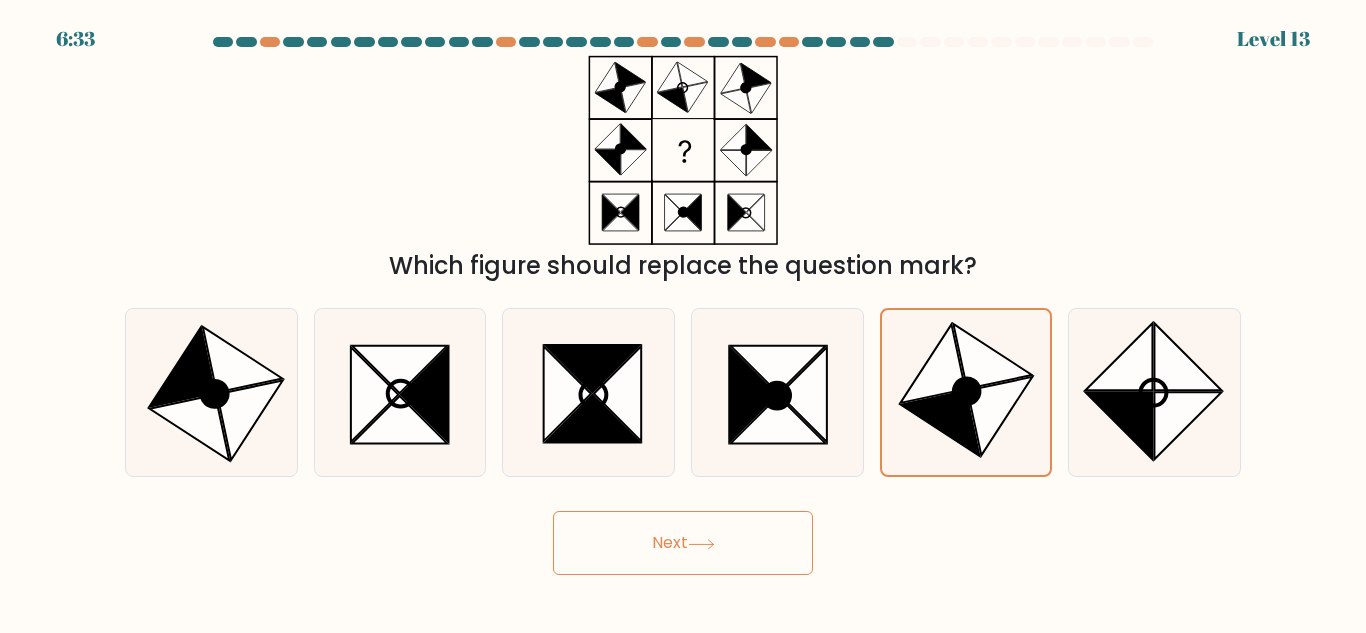 click on "Next" at bounding box center (683, 543) 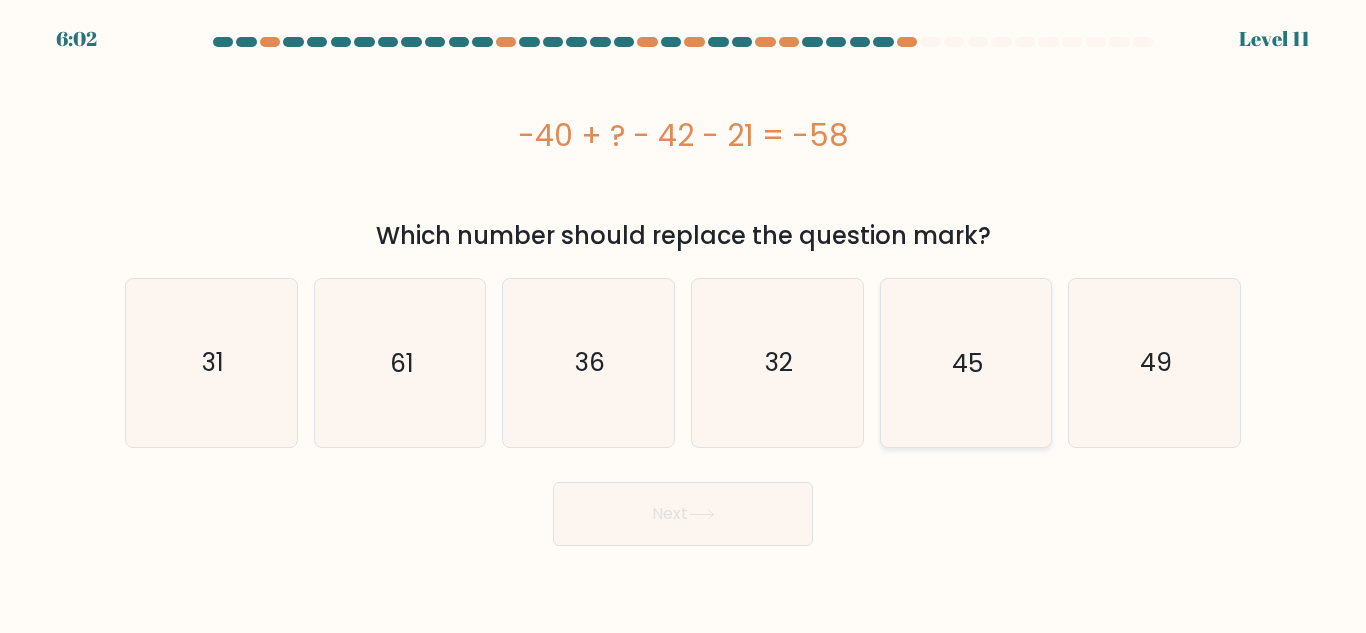 click on "45" 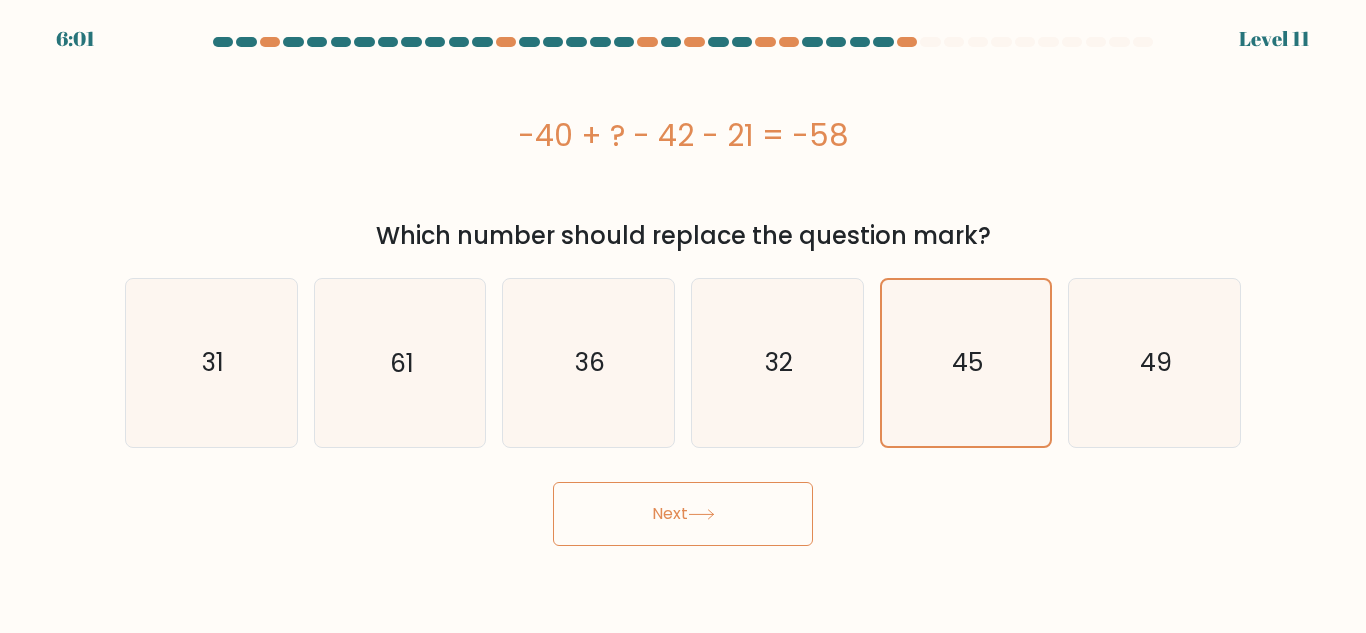 click on "Next" at bounding box center (683, 514) 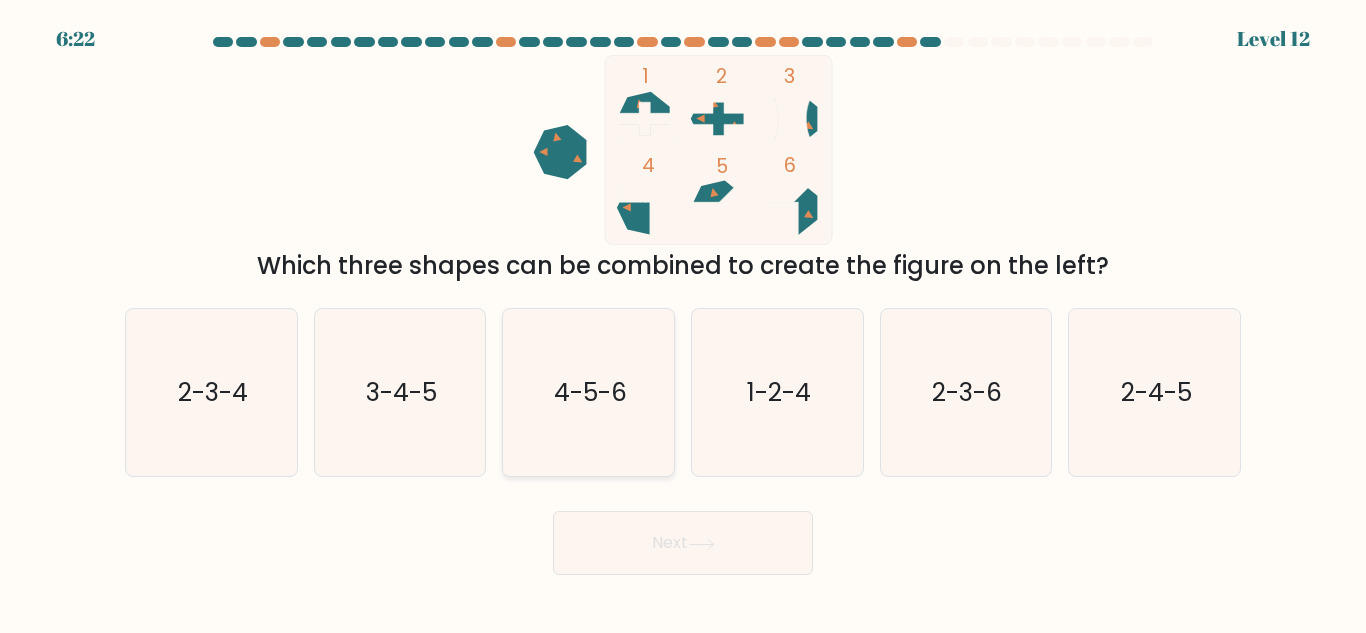 click on "4-5-6" 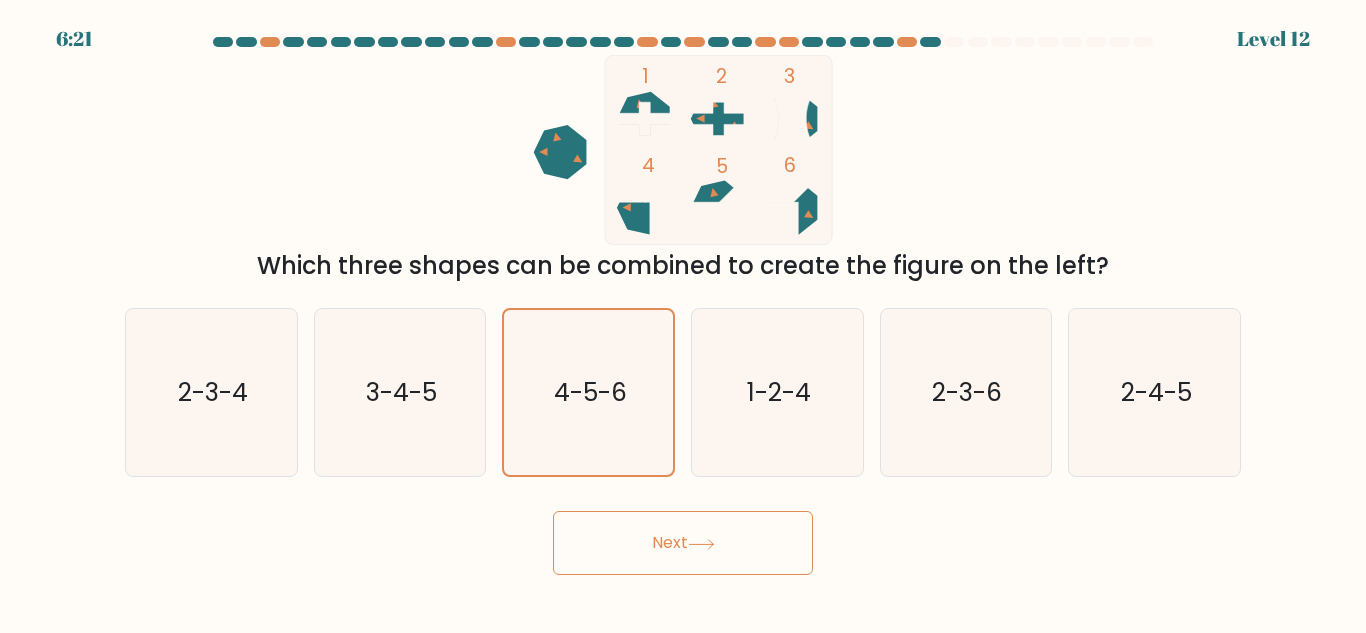 click on "Next" at bounding box center (683, 543) 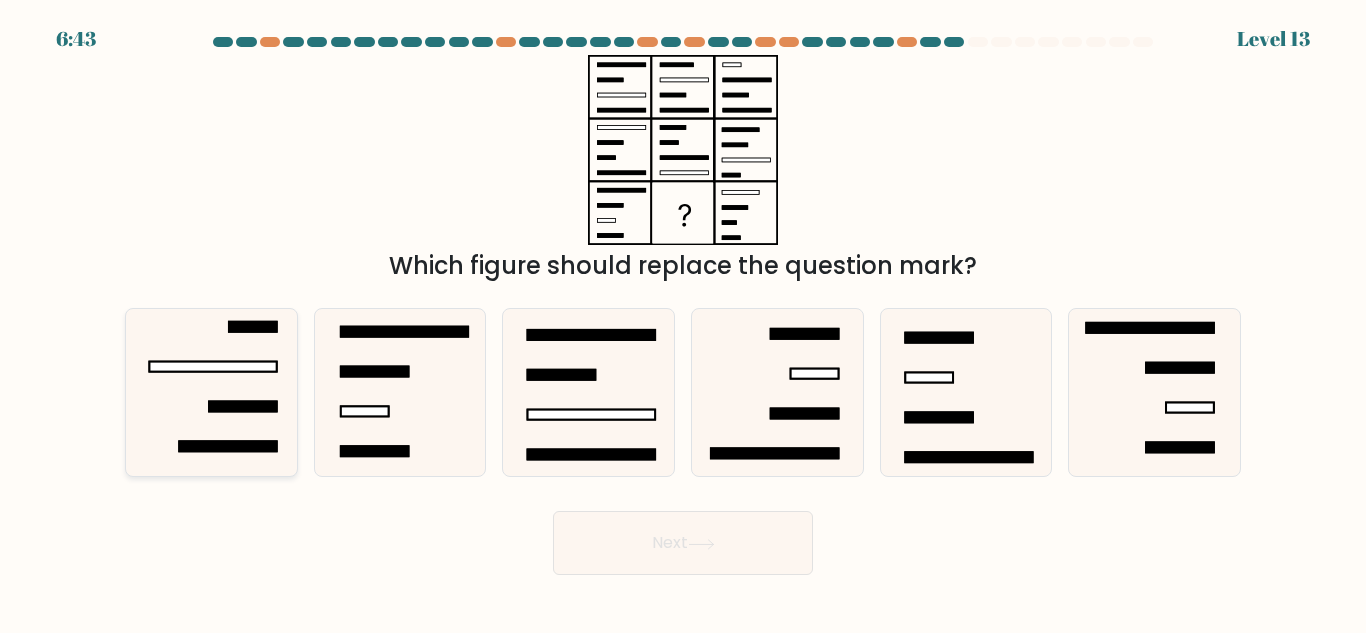 click 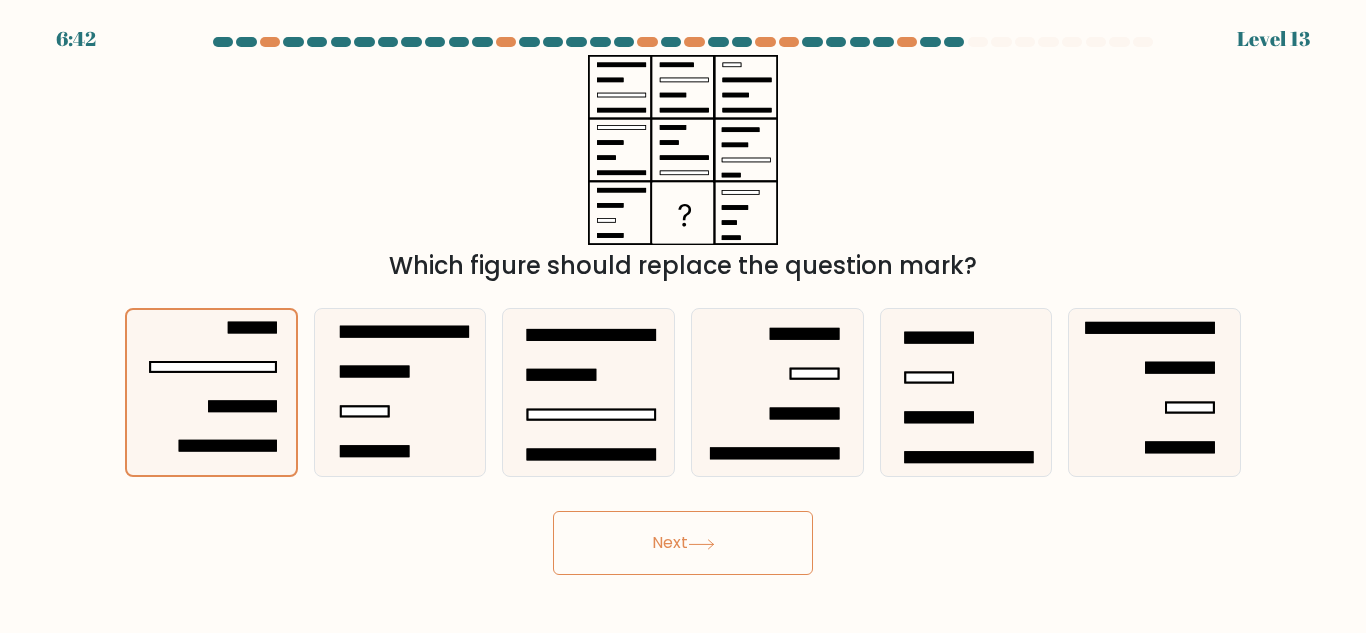 click on "Next" at bounding box center [683, 543] 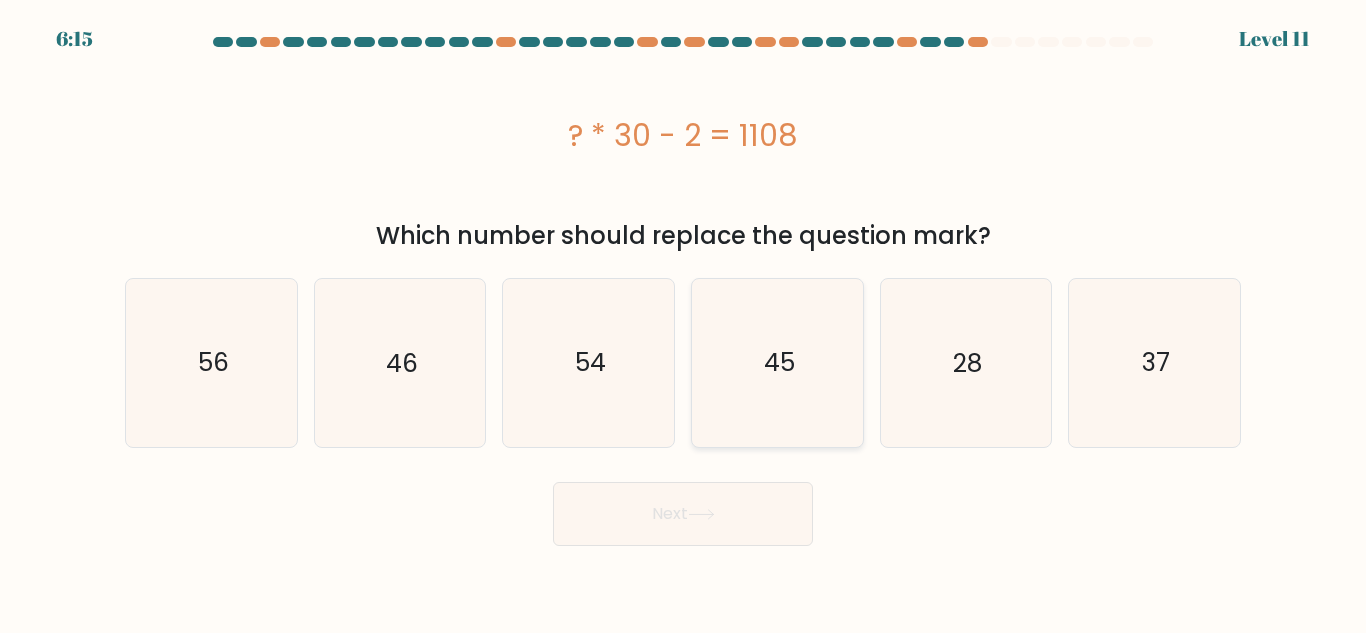 click on "45" 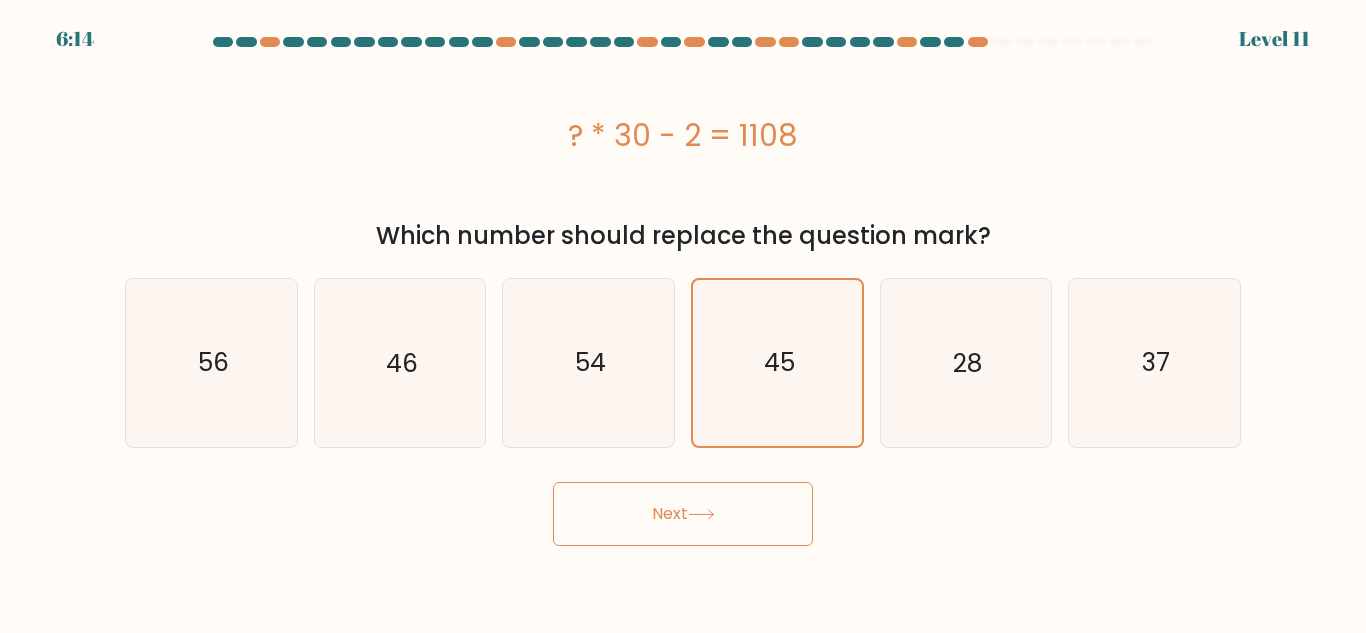 click on "Next" at bounding box center [683, 514] 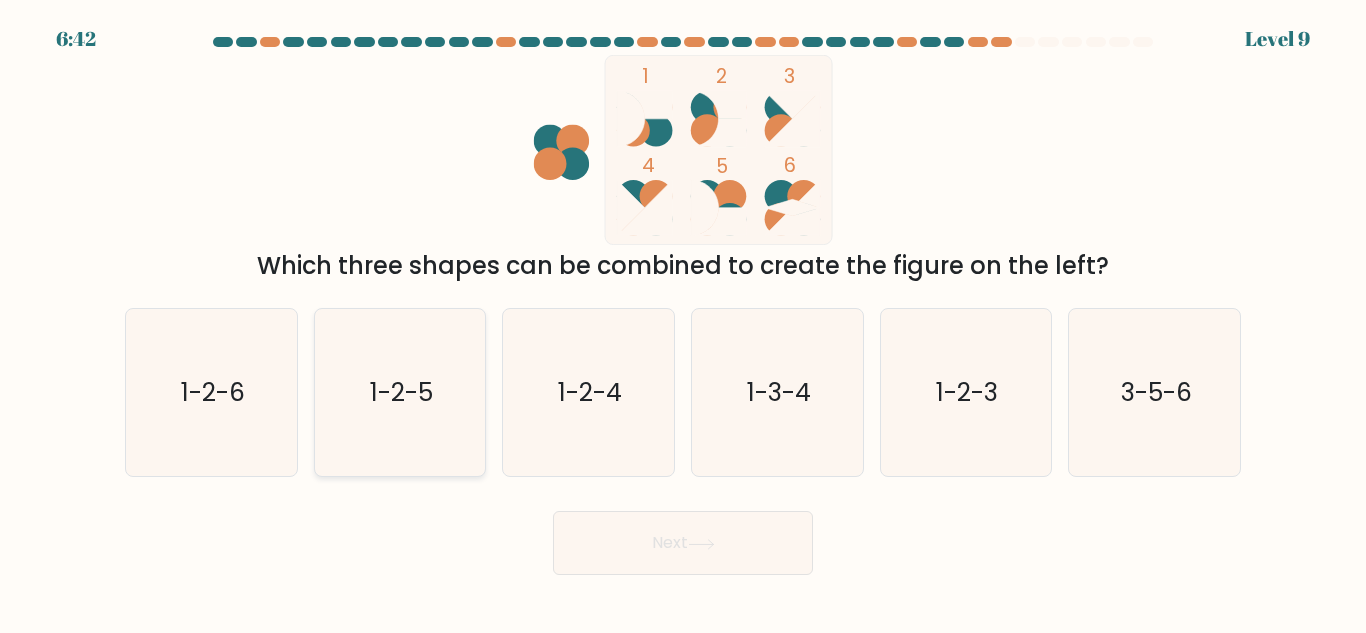 click on "1-2-5" 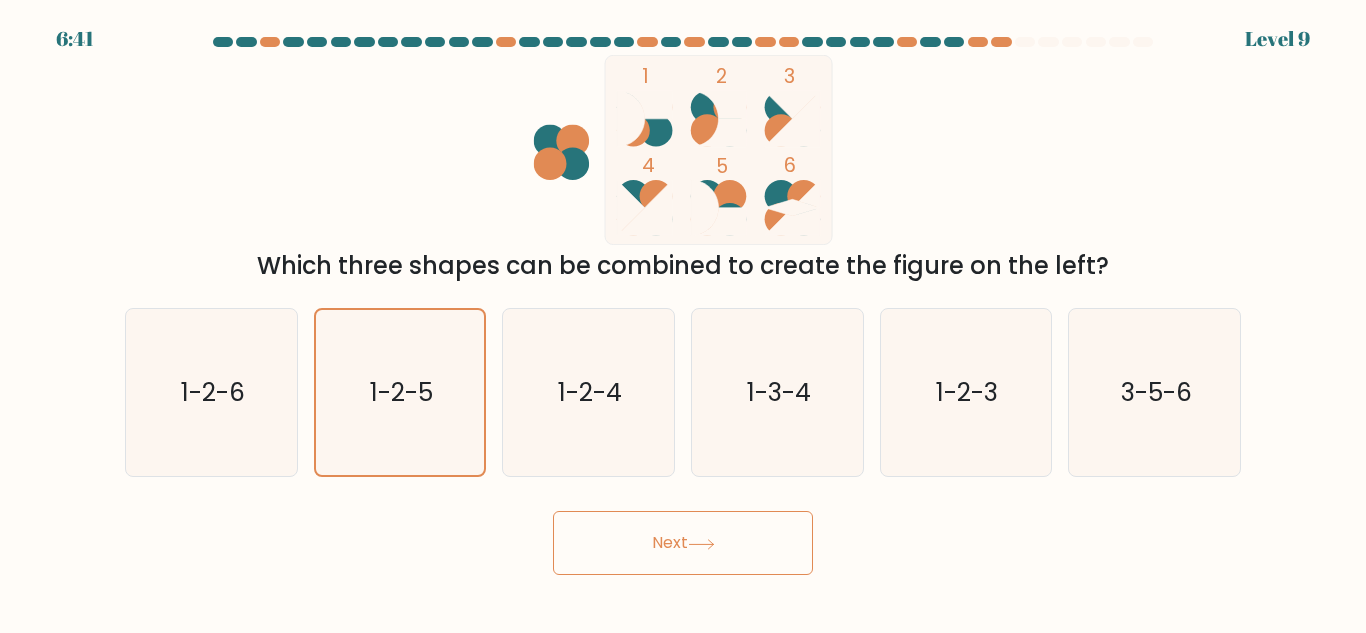 click on "Next" at bounding box center [683, 543] 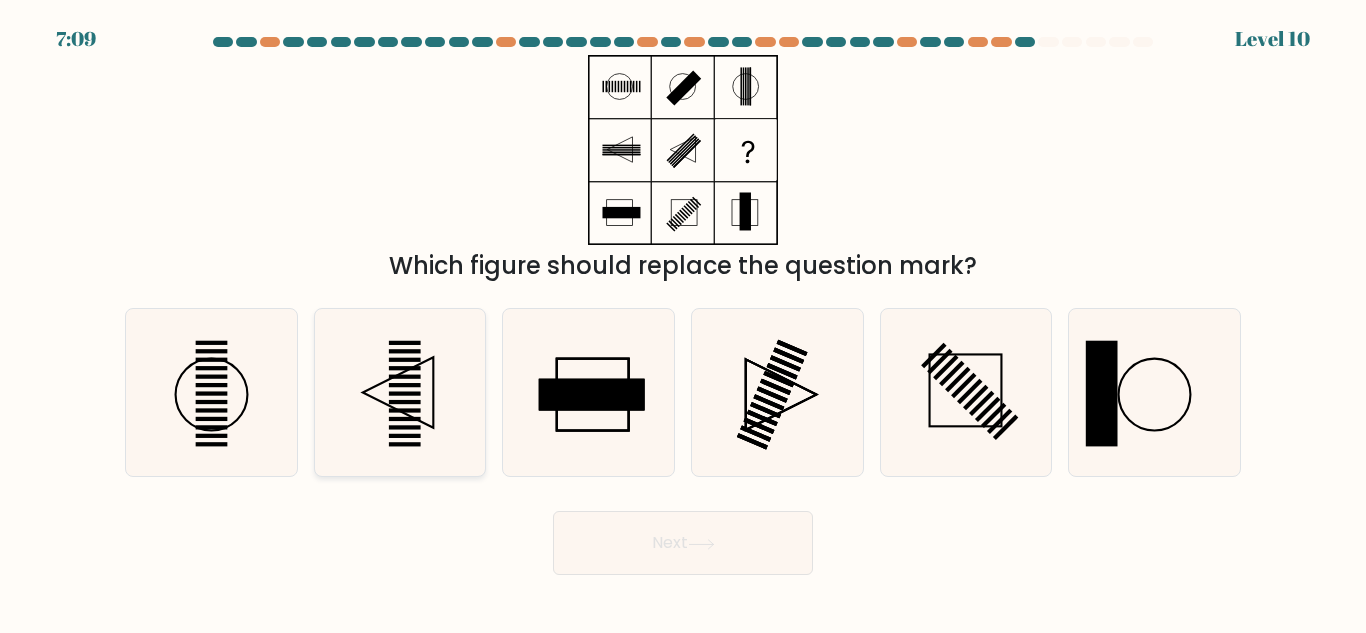 click 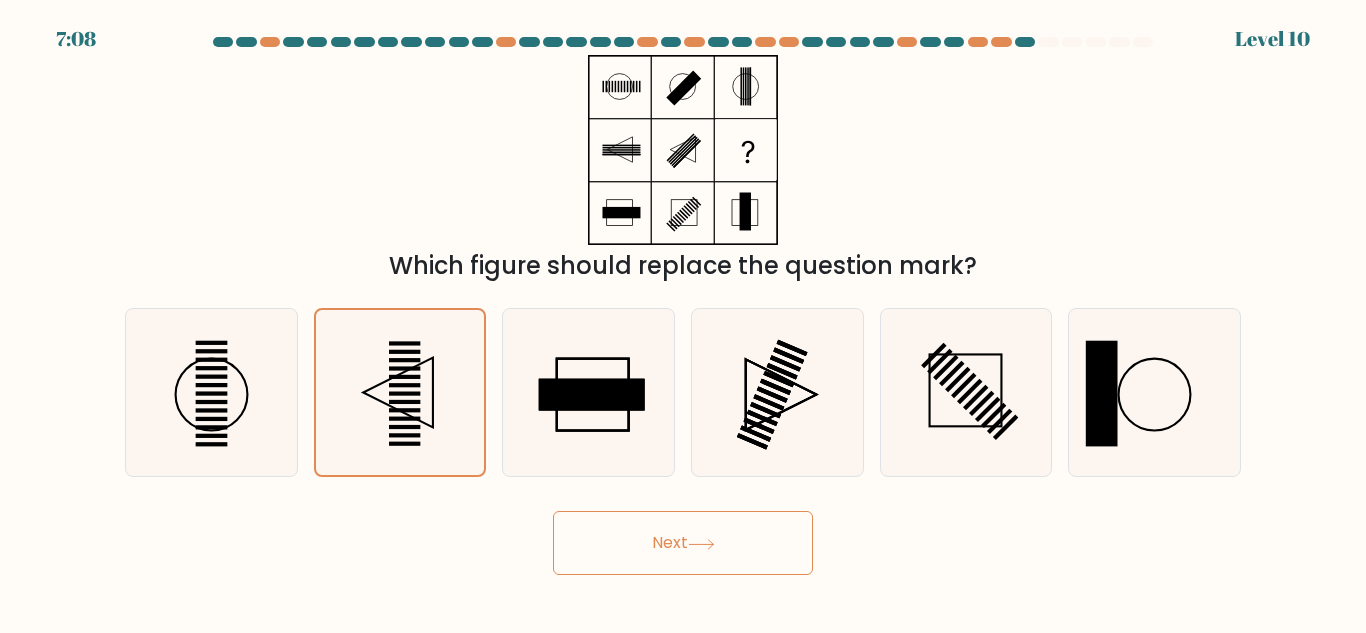 click on "Next" at bounding box center (683, 543) 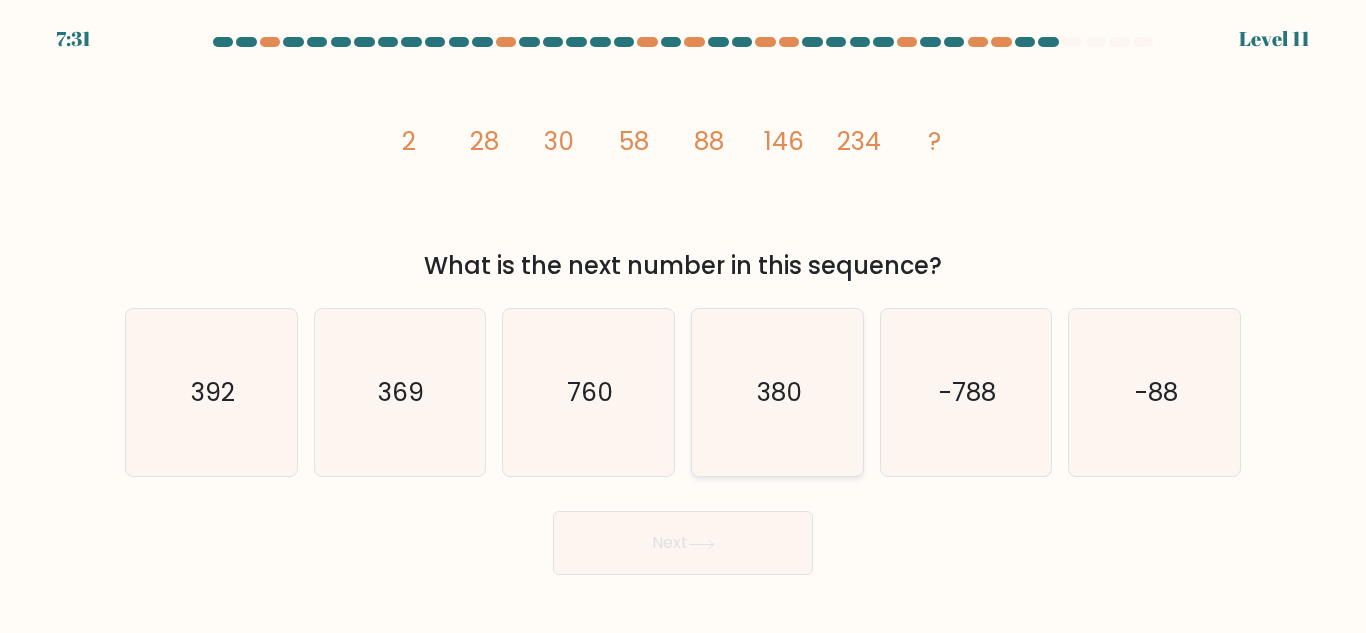 click on "380" 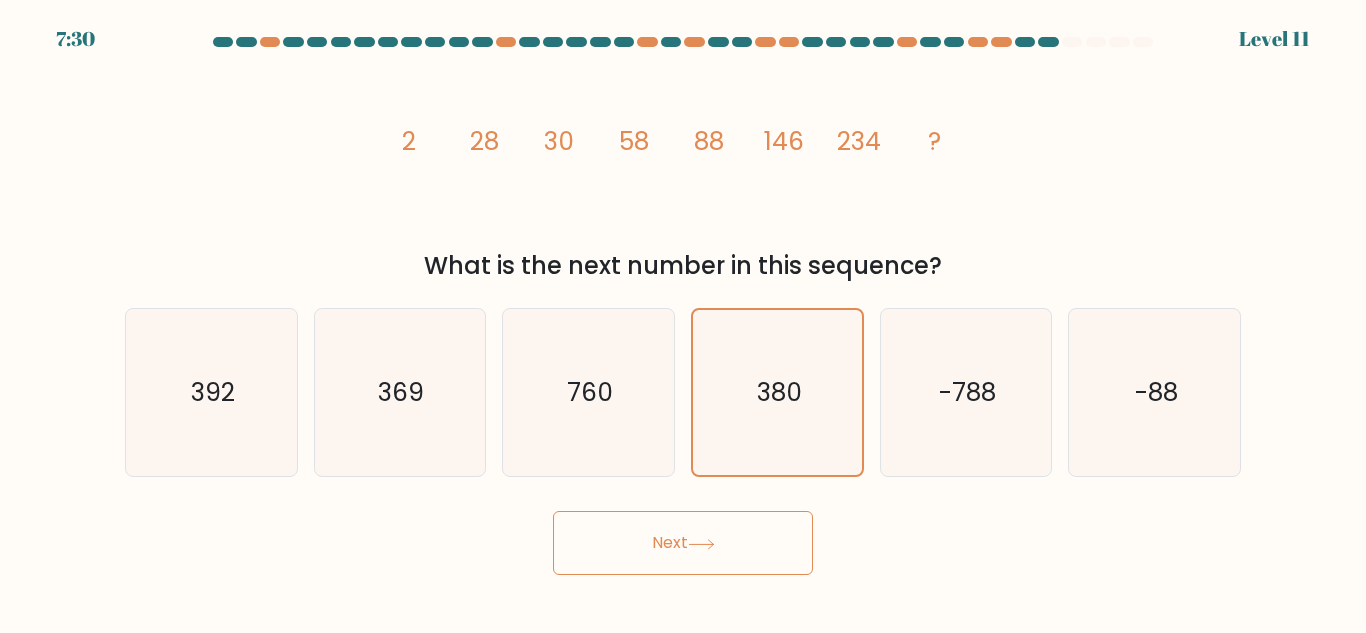 click 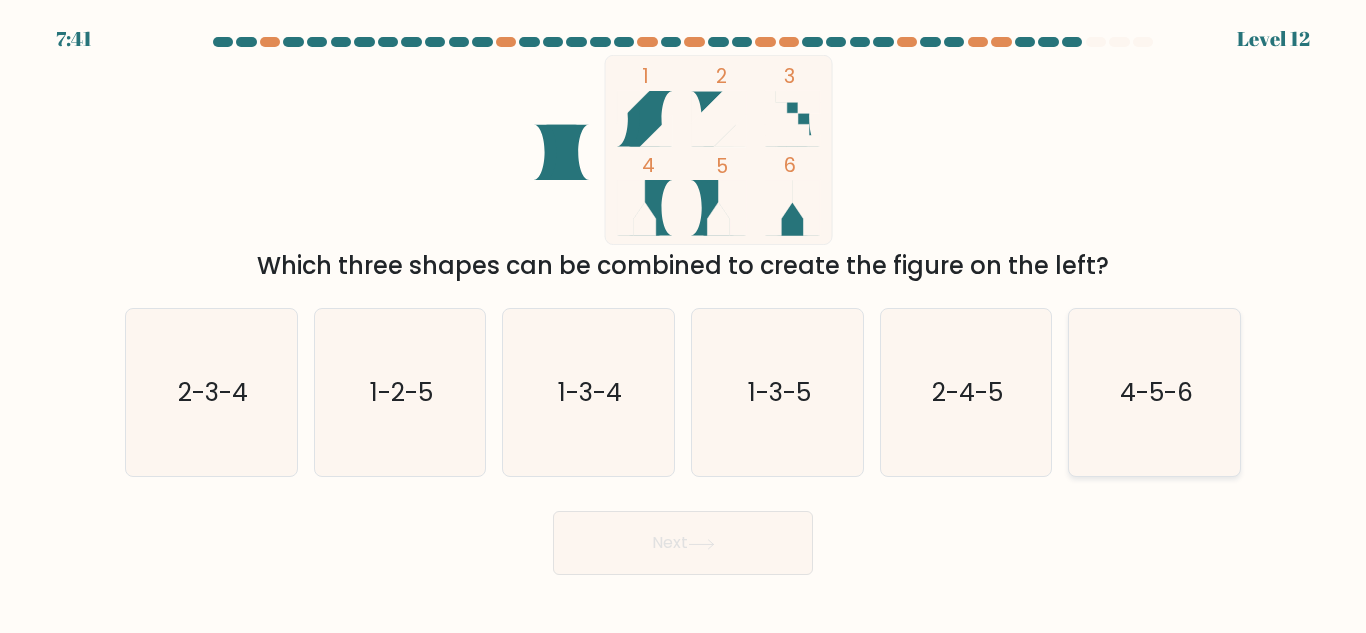 click on "4-5-6" 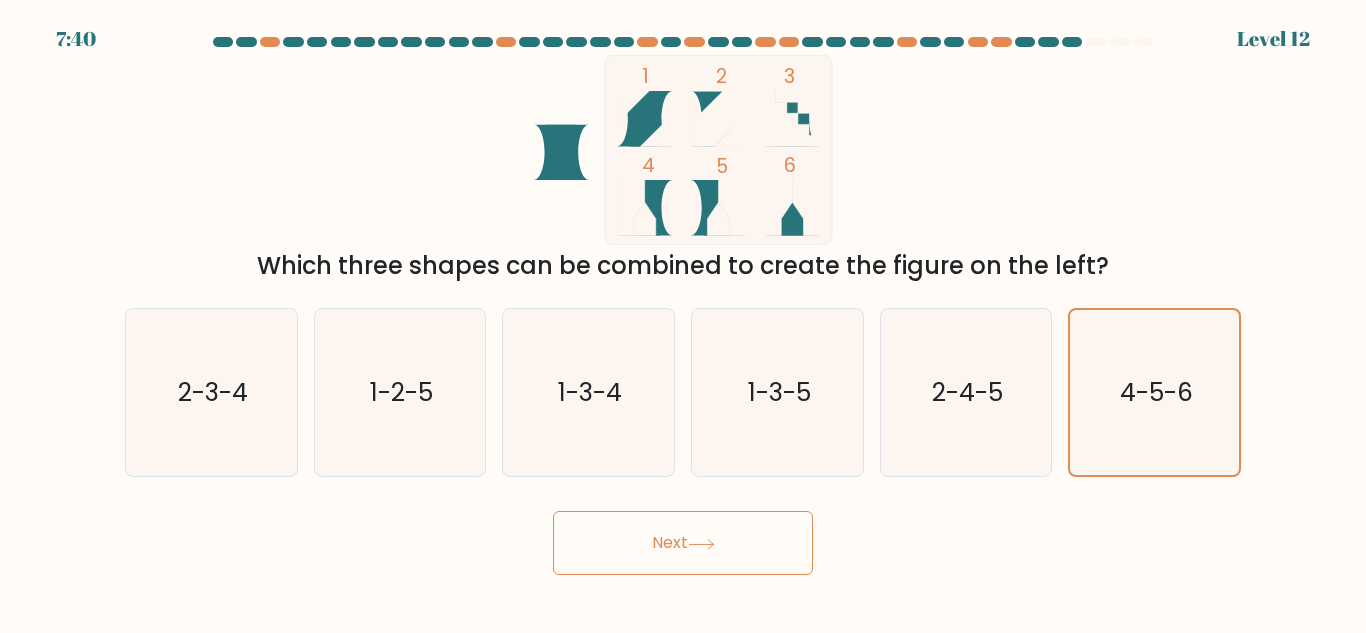 click on "Next" at bounding box center (683, 543) 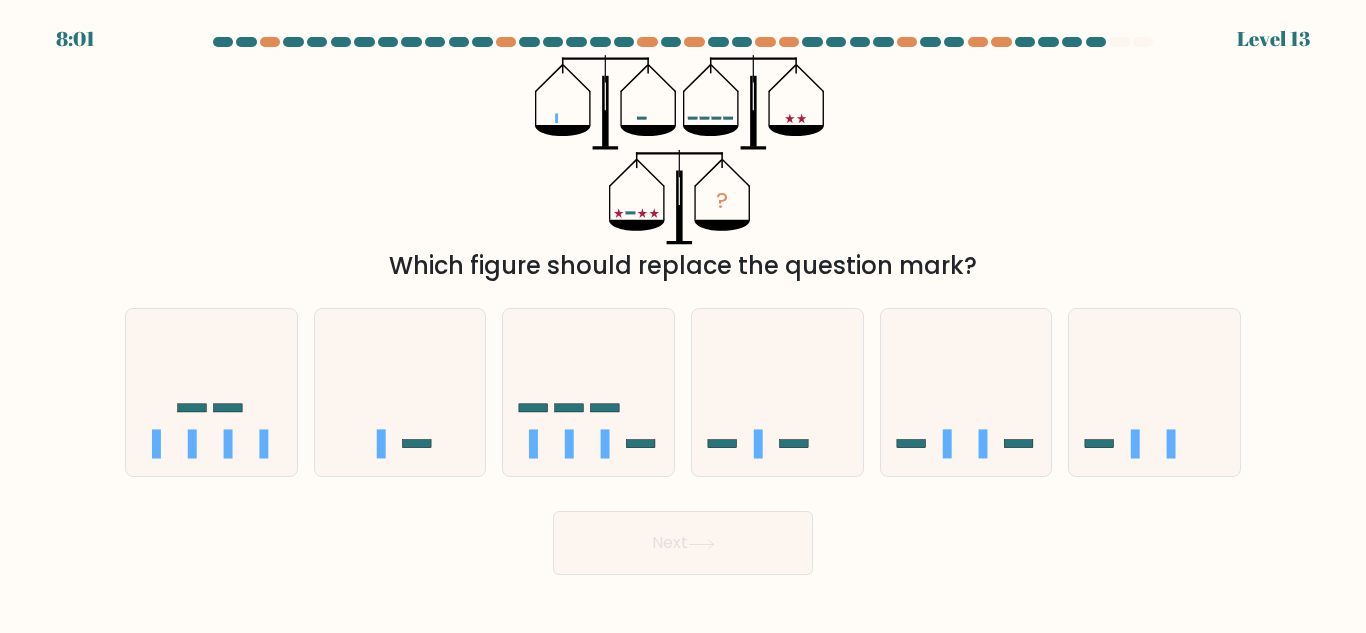 click at bounding box center [683, 306] 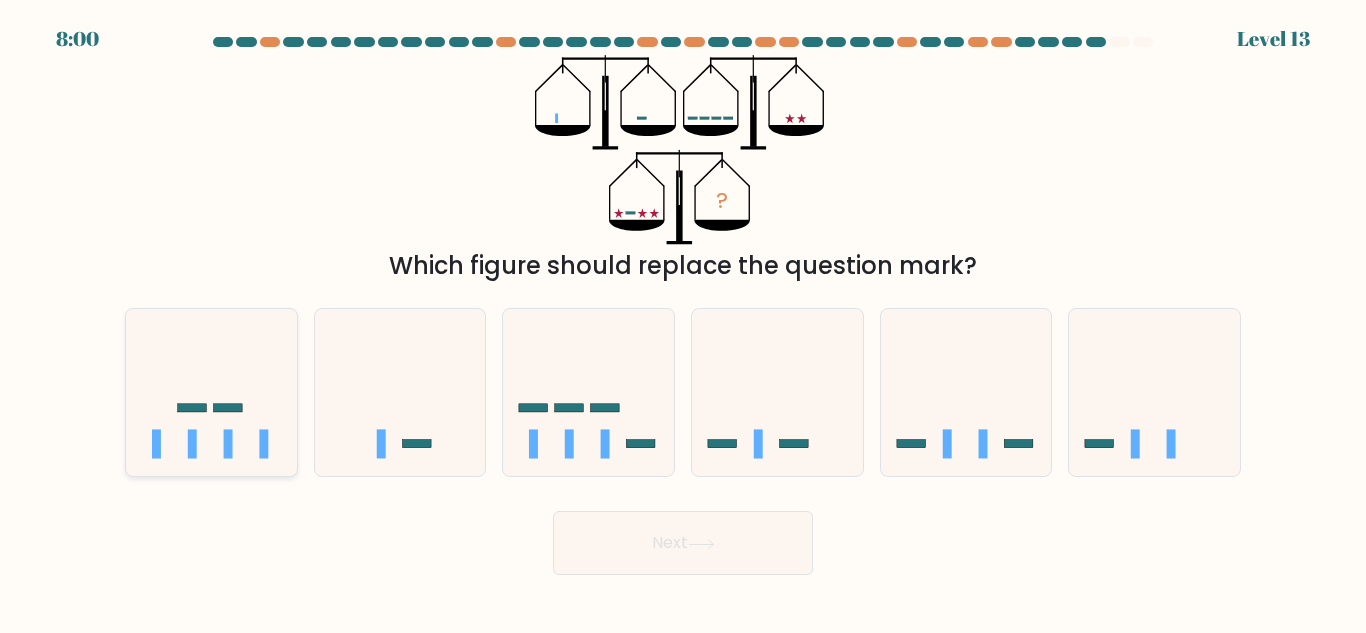 click 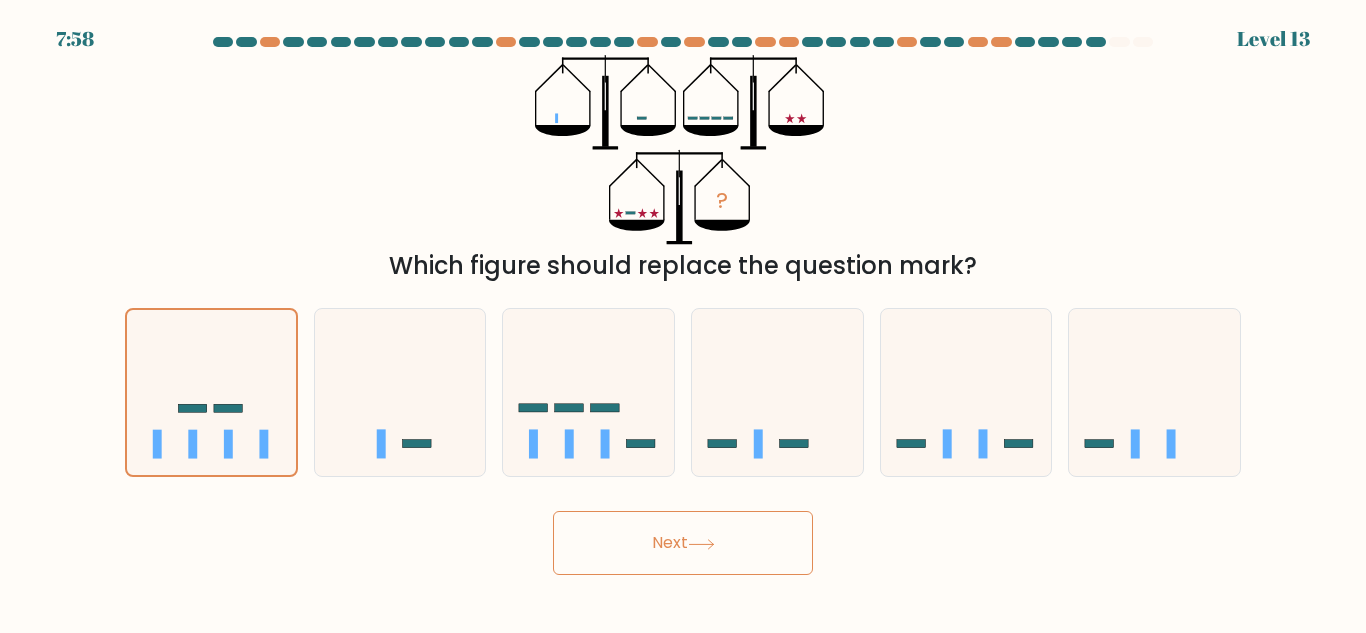 click on "Next" at bounding box center [683, 543] 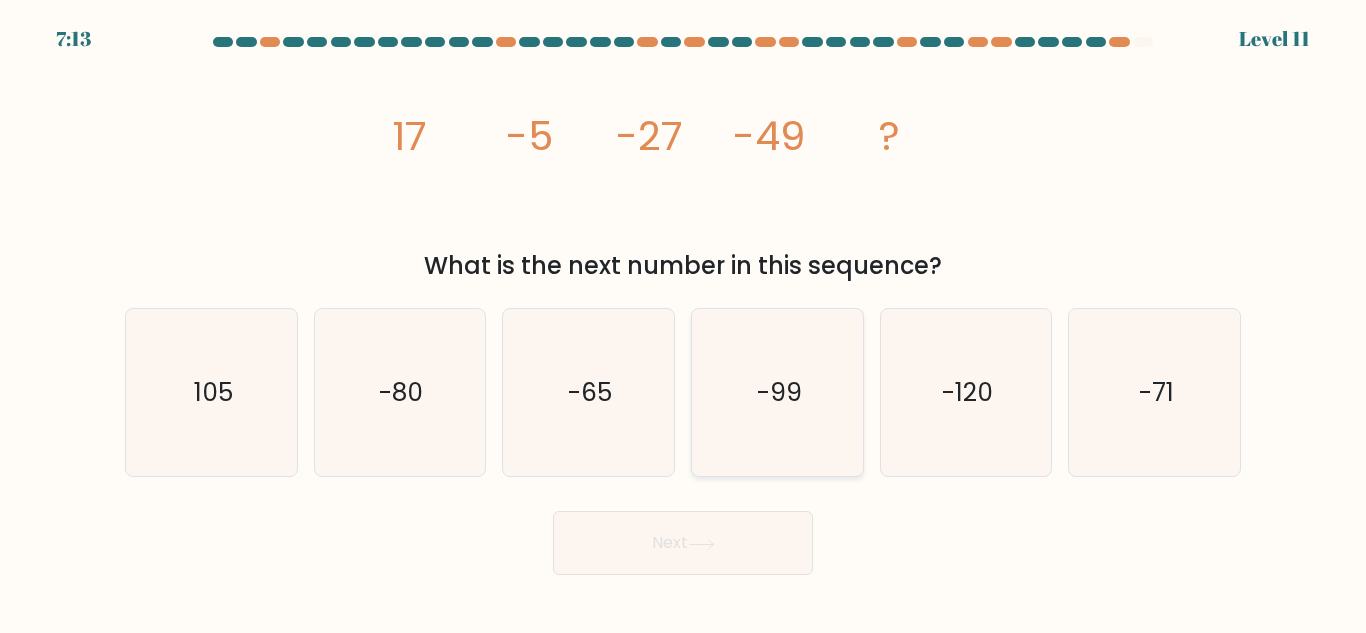 click on "-99" 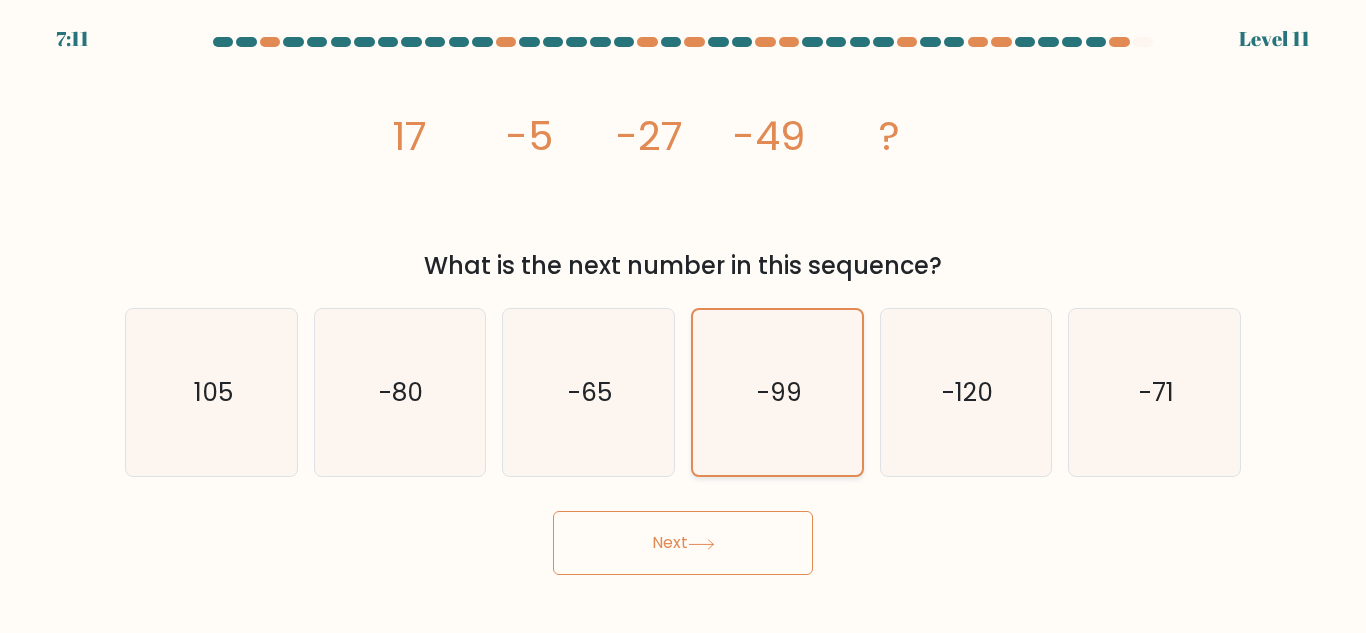 click on "-99" 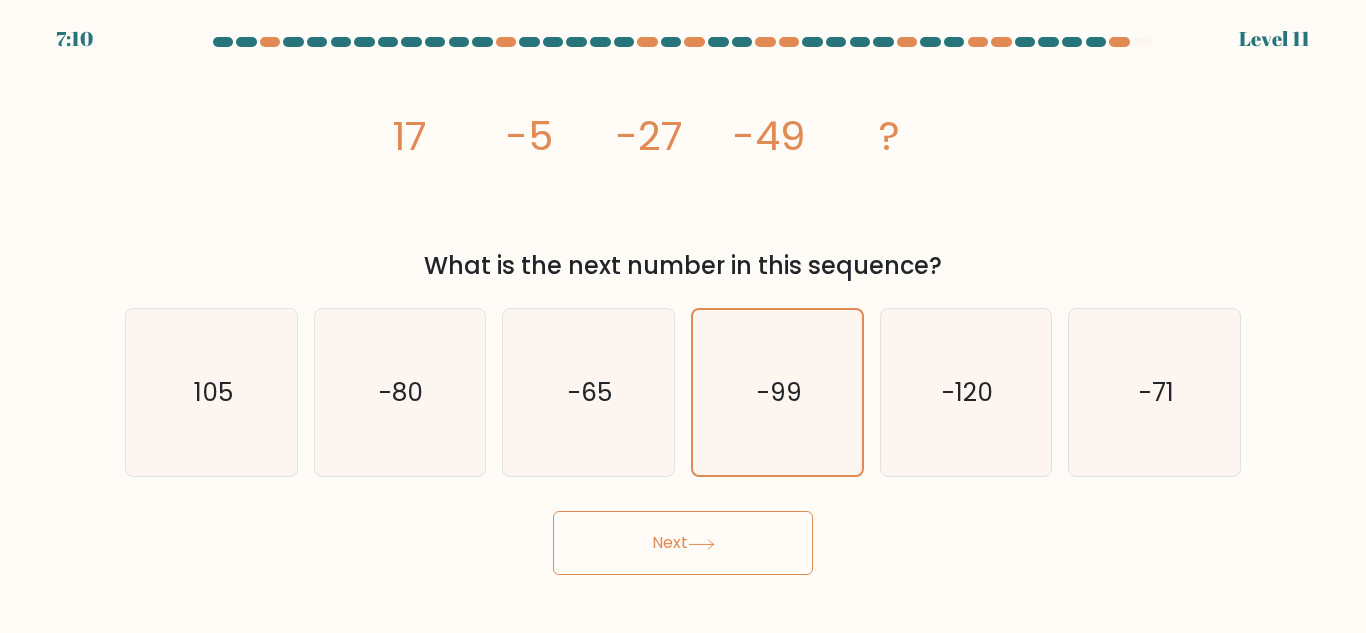 click on "Next" at bounding box center (683, 543) 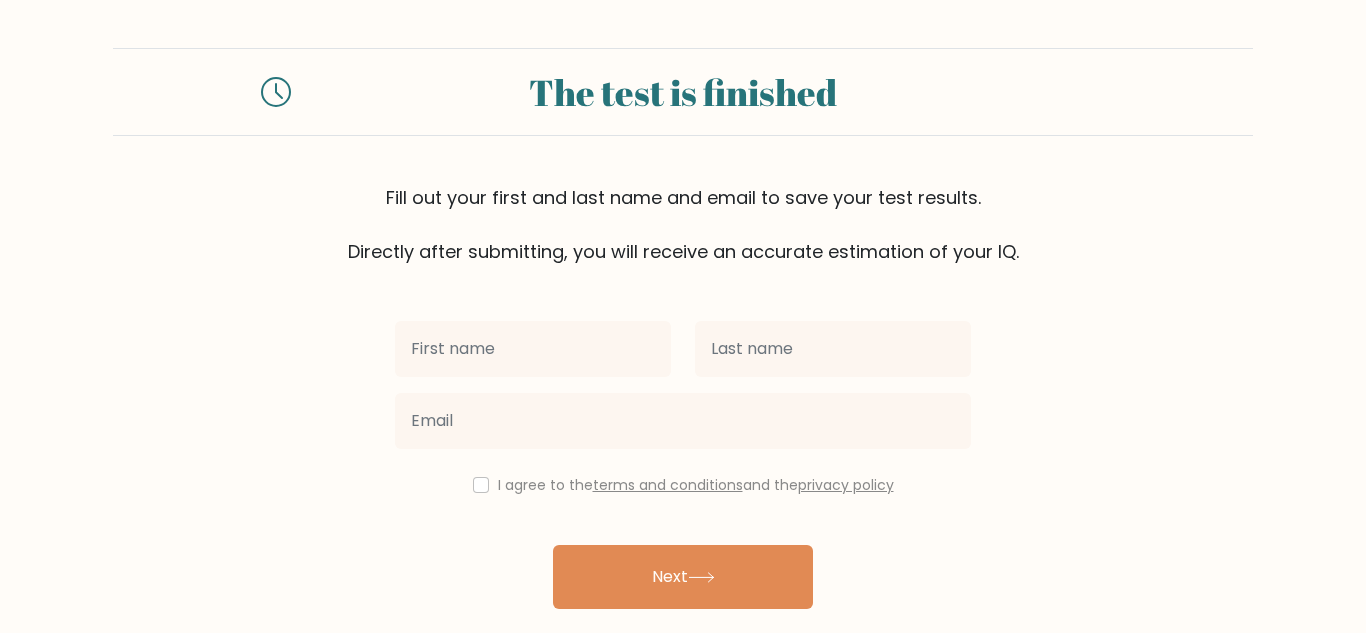 scroll, scrollTop: 0, scrollLeft: 0, axis: both 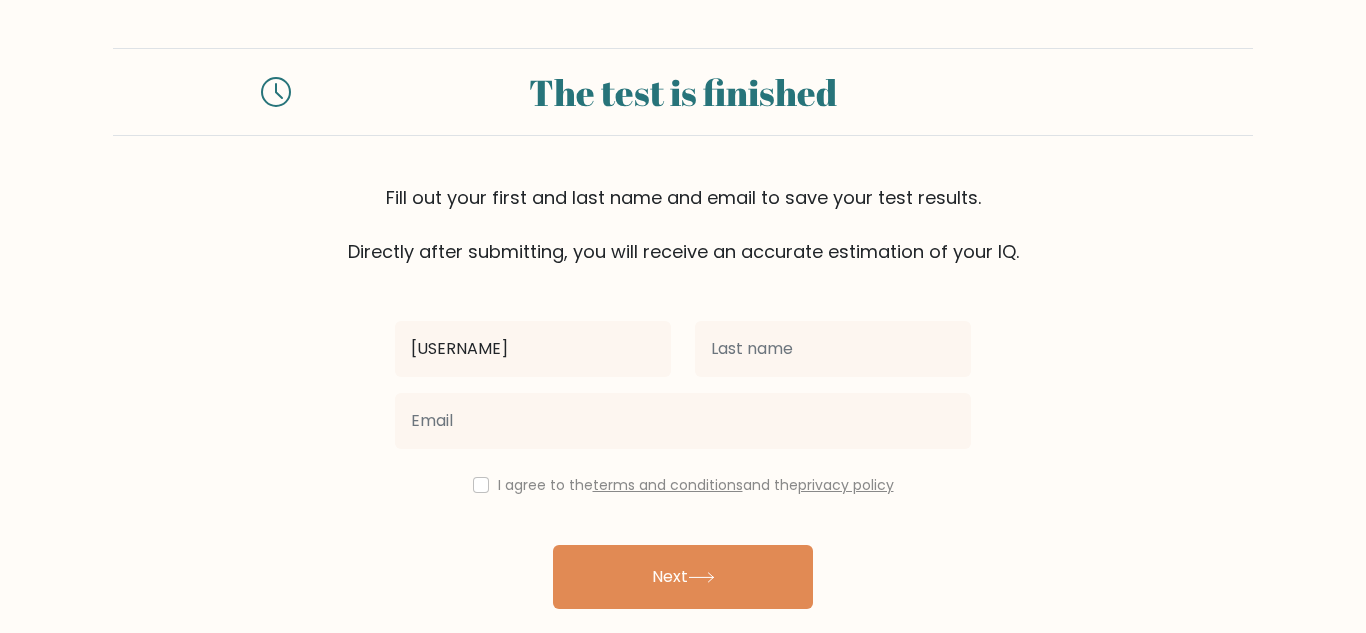 type on "mandy" 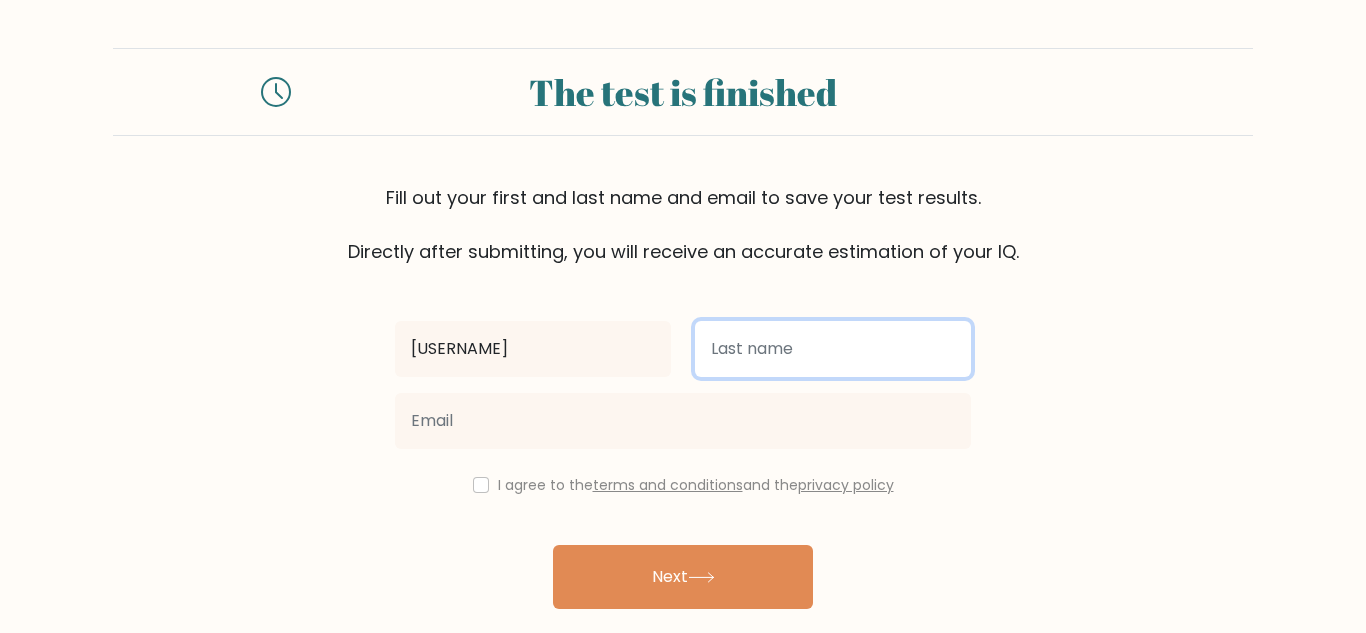 click at bounding box center [833, 349] 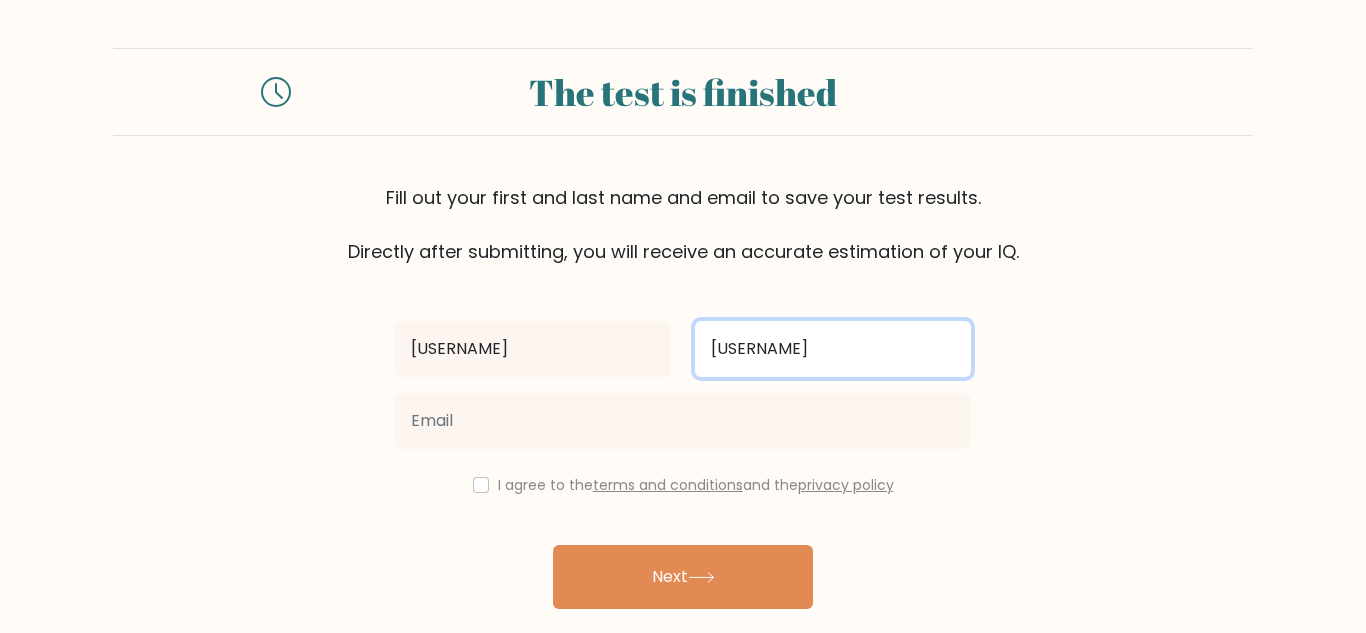 type on "johnson" 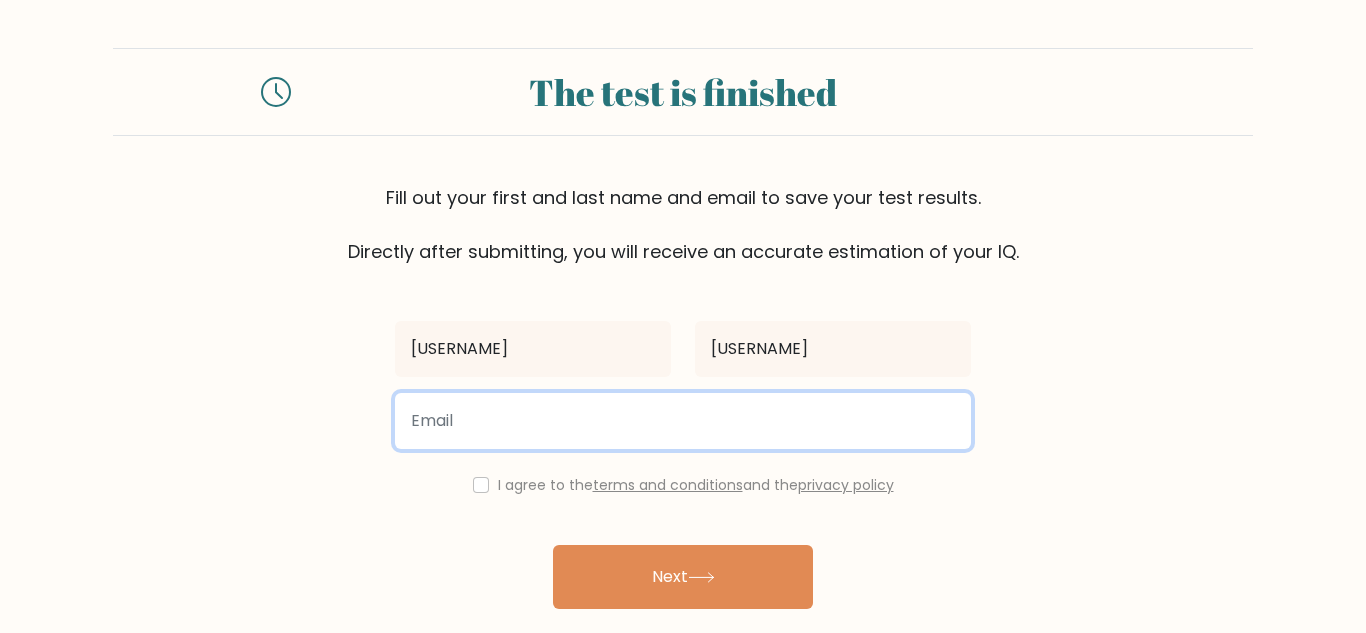 click at bounding box center [683, 421] 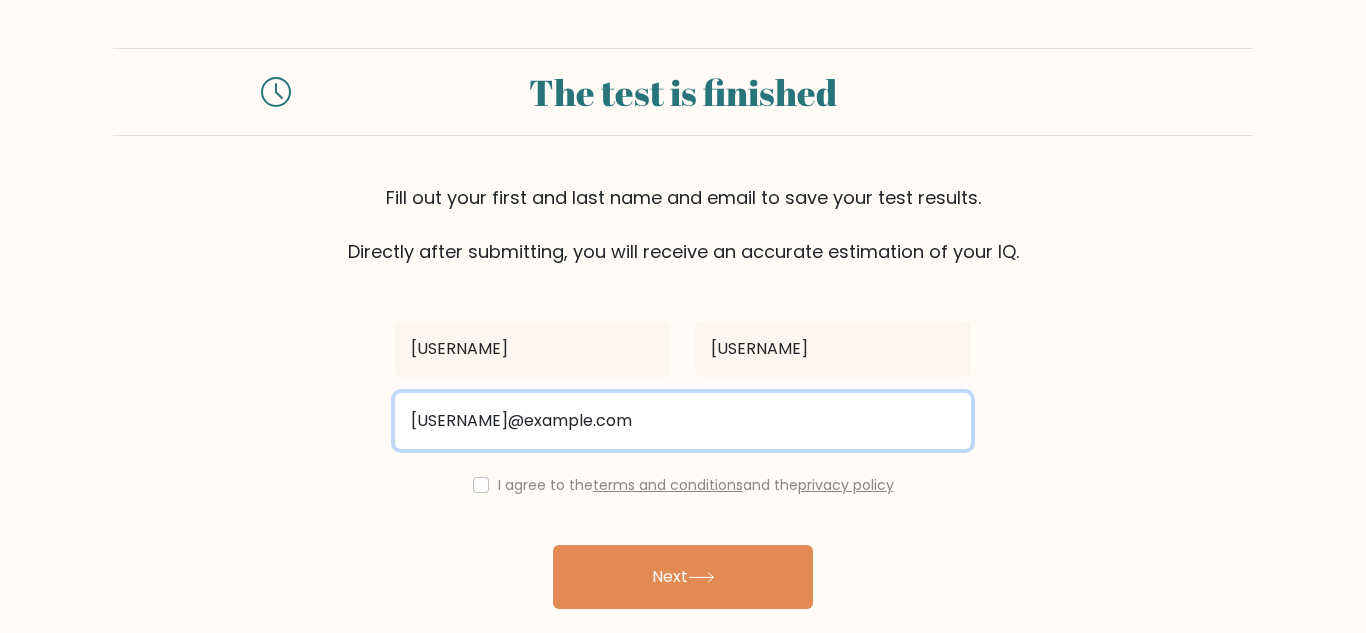 click on "mandyyjohnson220@" at bounding box center [683, 421] 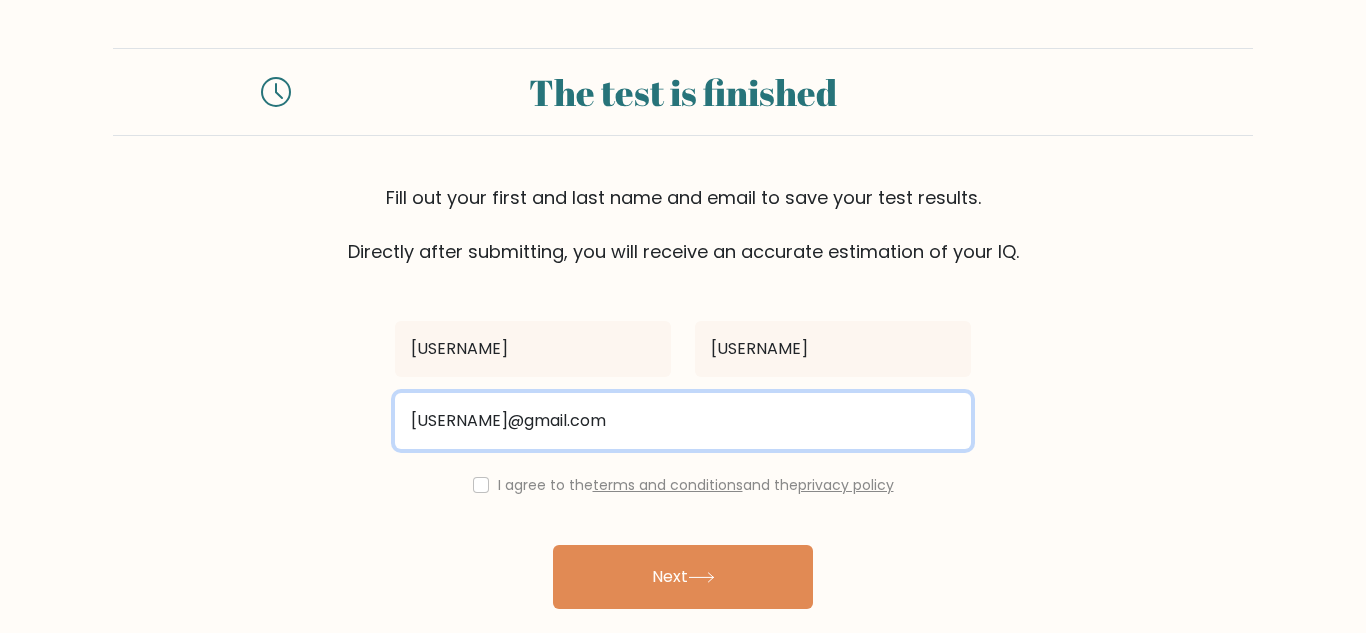 type on "mandyjohnson220@gmail.com" 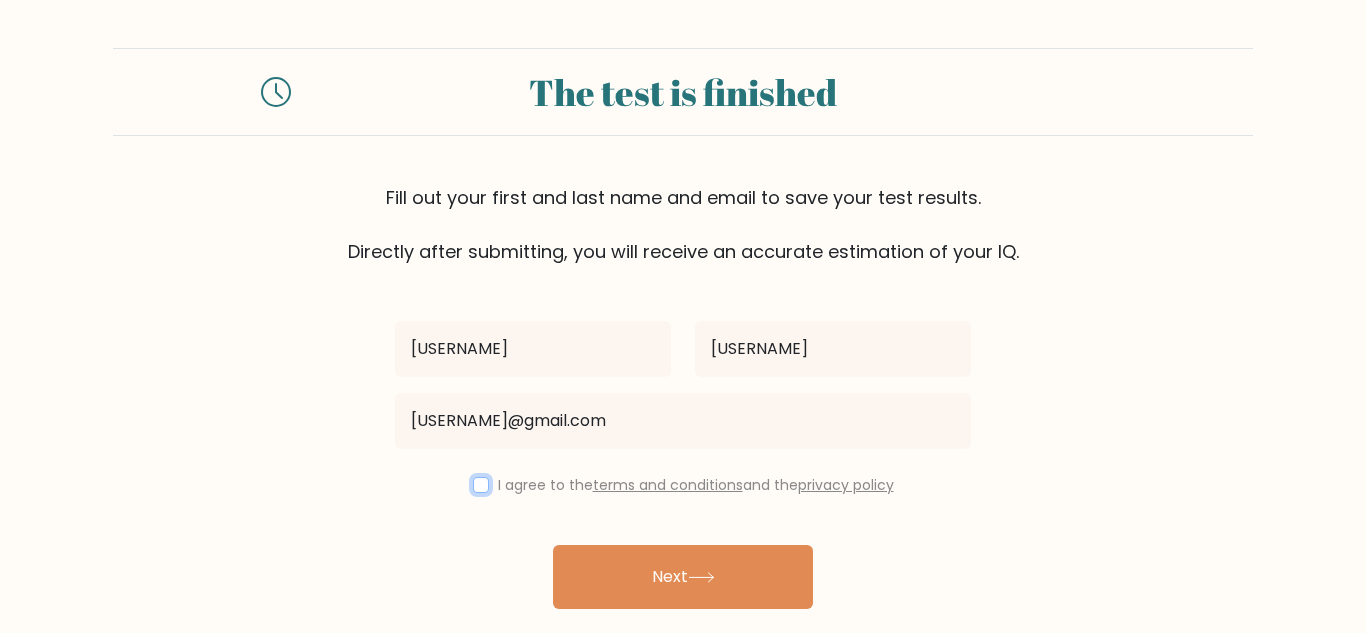 click at bounding box center [481, 485] 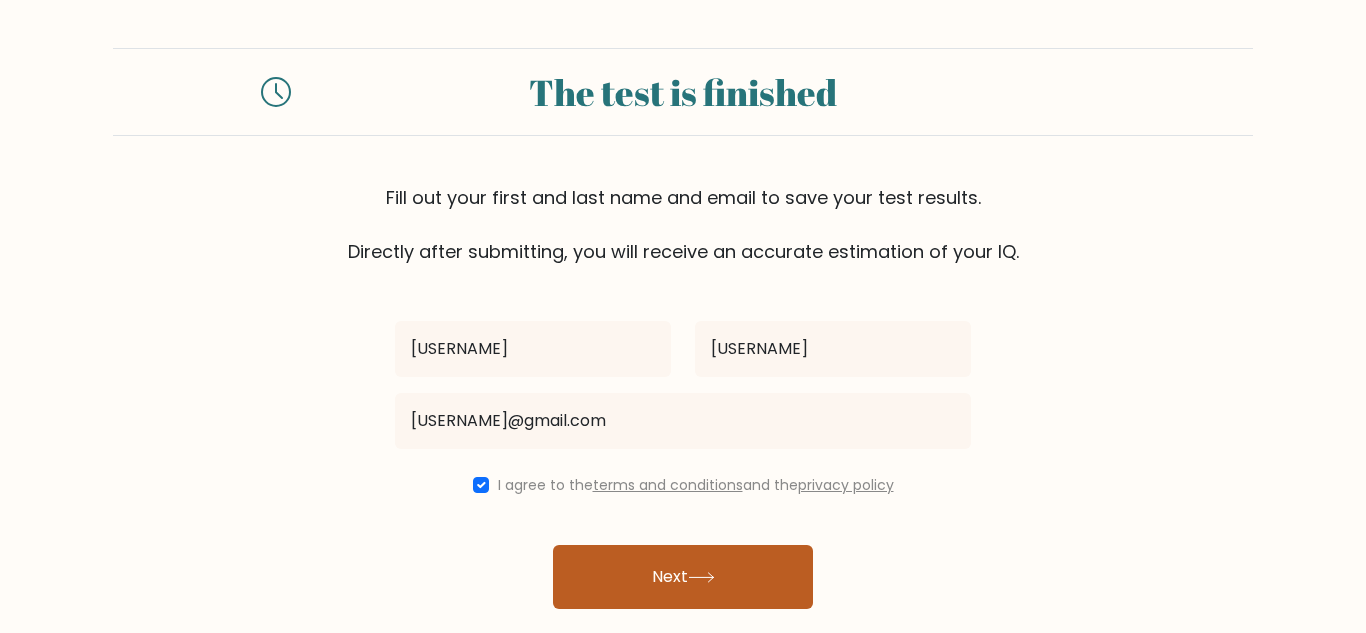 click 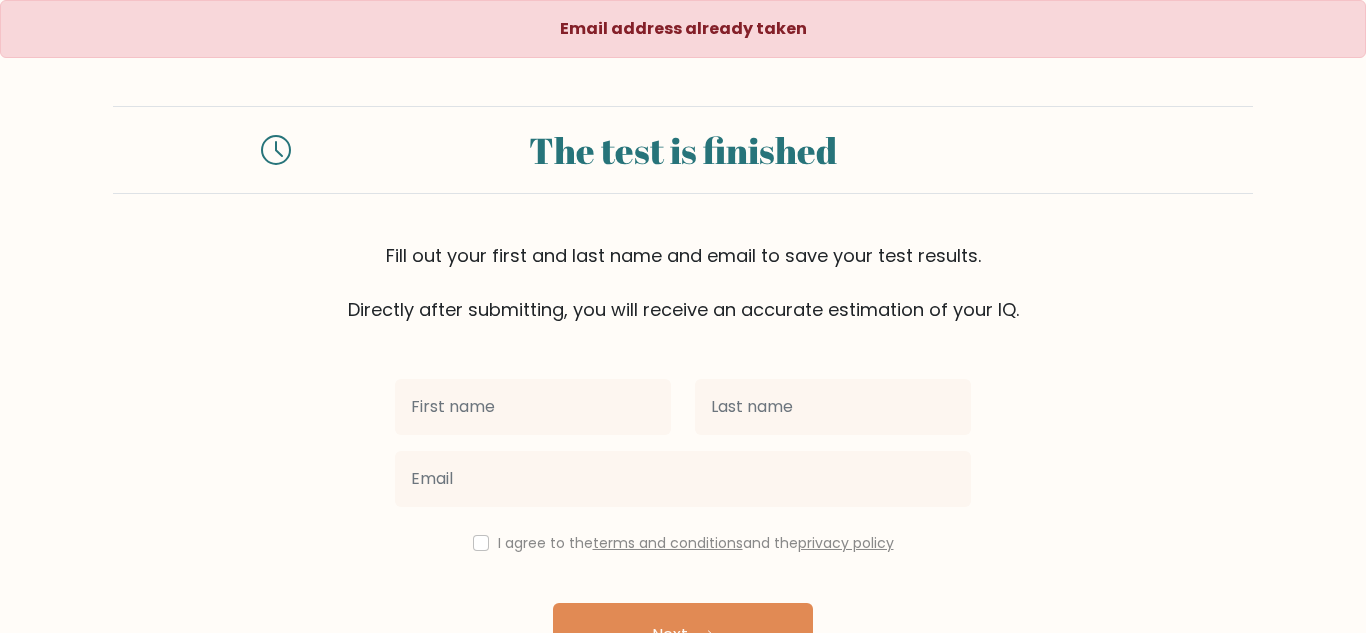 scroll, scrollTop: 0, scrollLeft: 0, axis: both 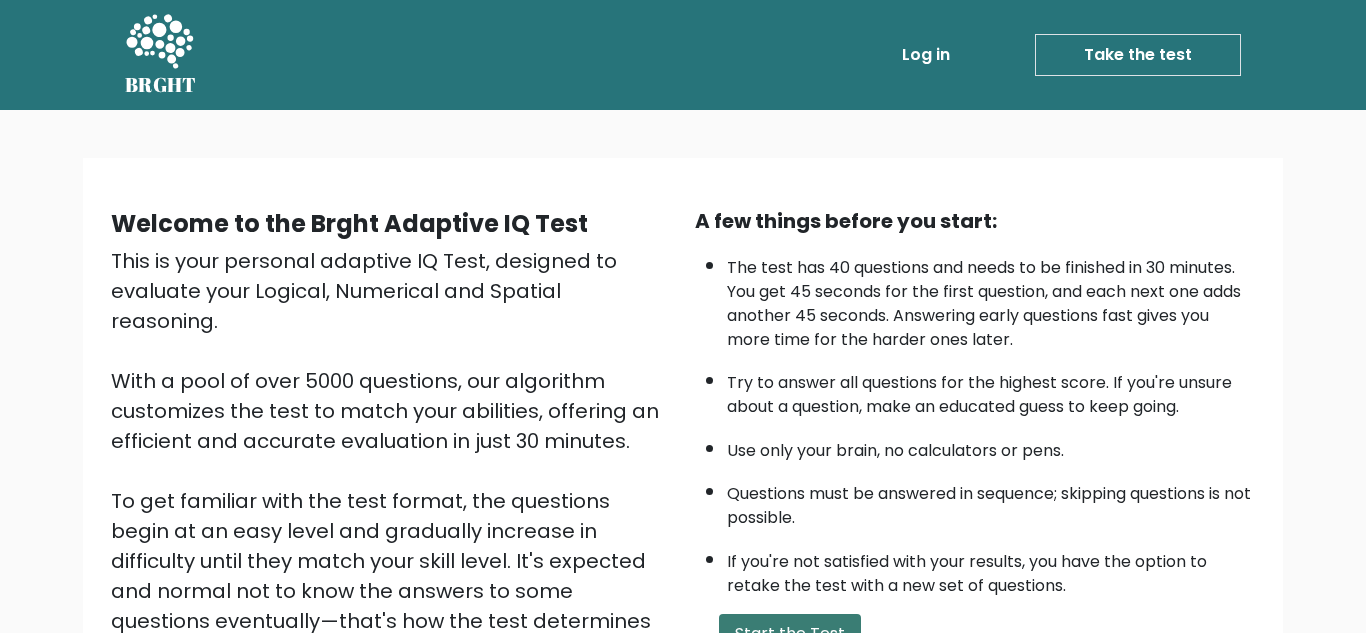 click on "Start the Test" at bounding box center (790, 634) 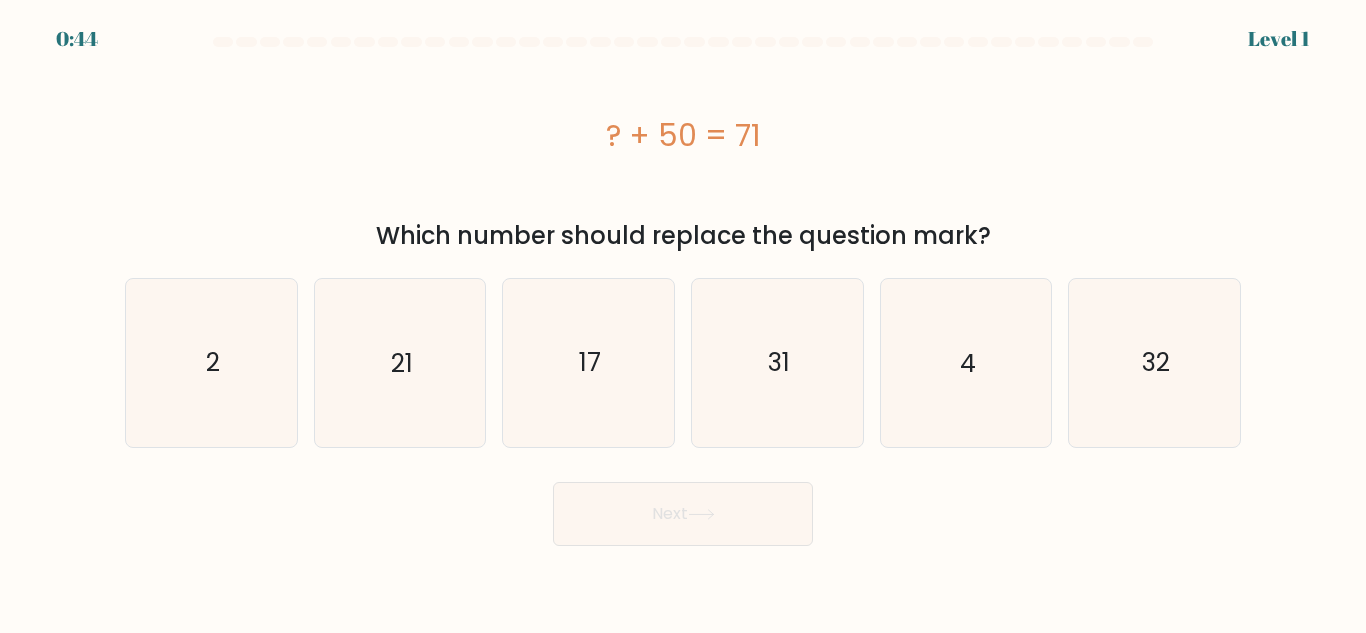scroll, scrollTop: 0, scrollLeft: 0, axis: both 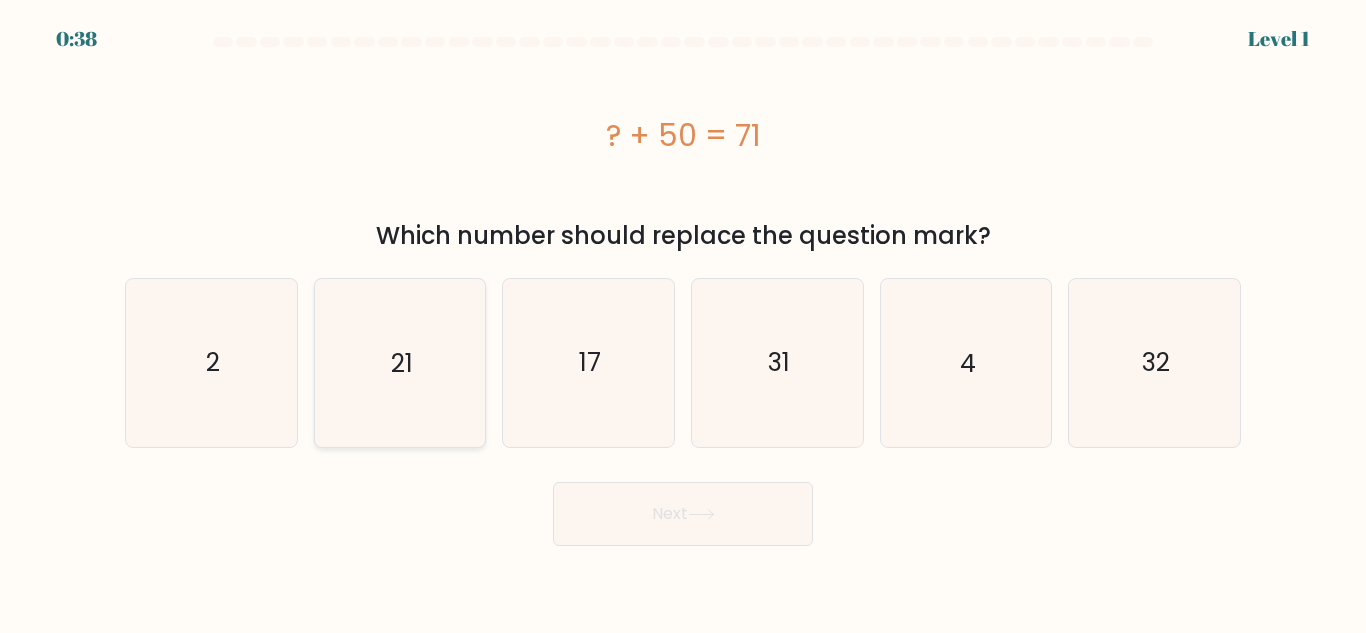 click on "21" 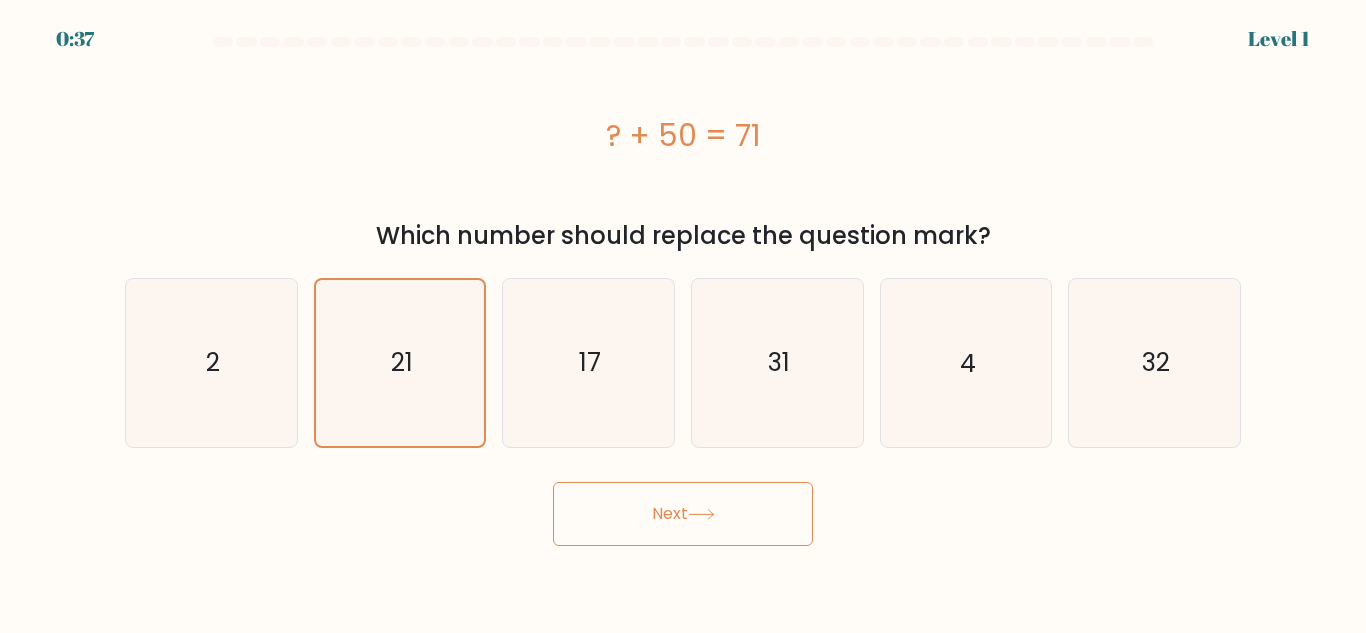 click on "Next" at bounding box center [683, 514] 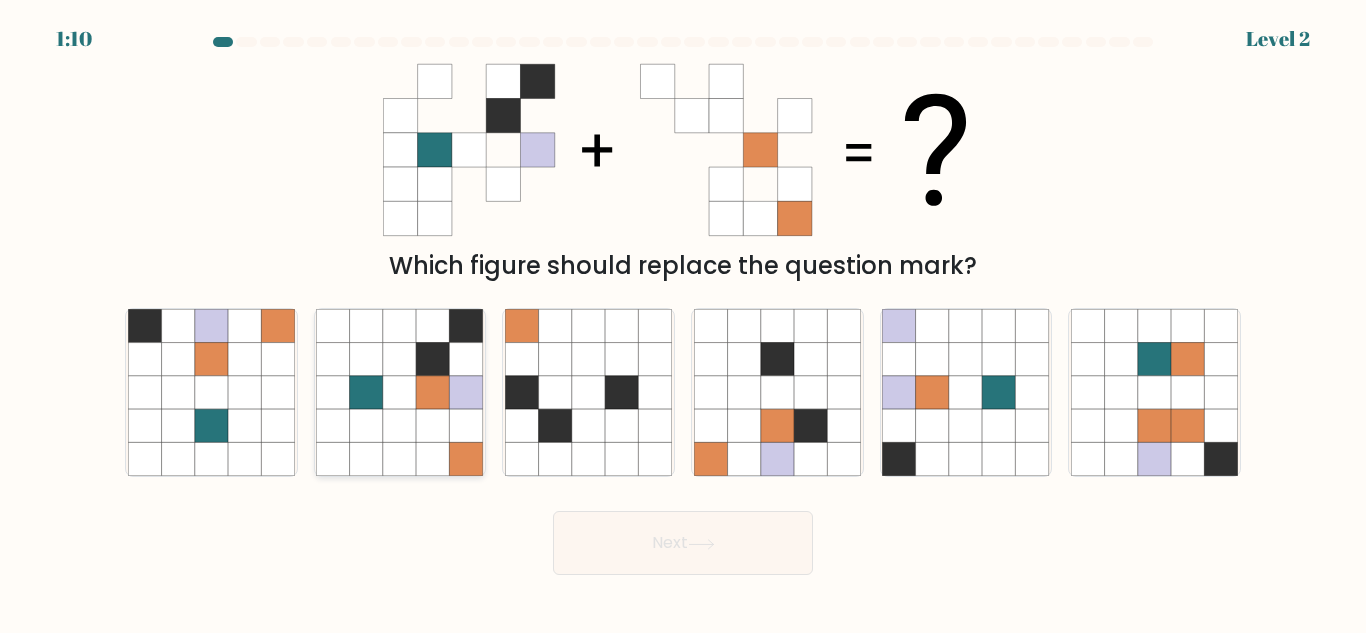 click 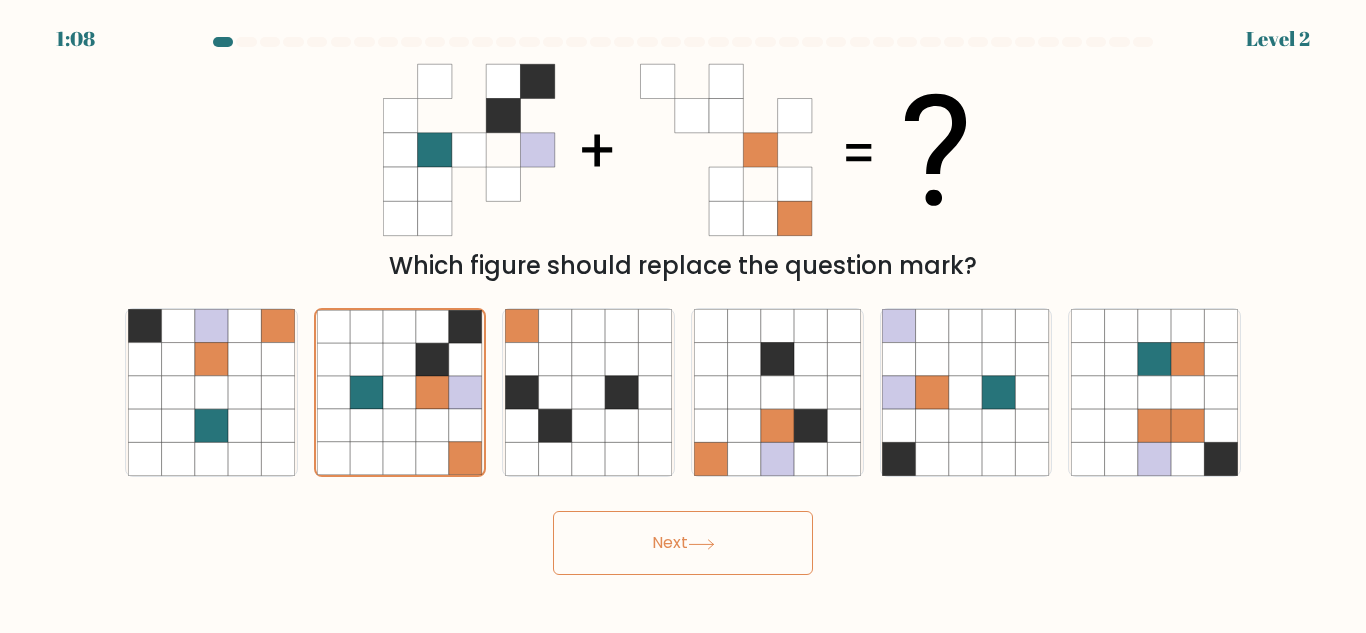 click on "Next" at bounding box center [683, 543] 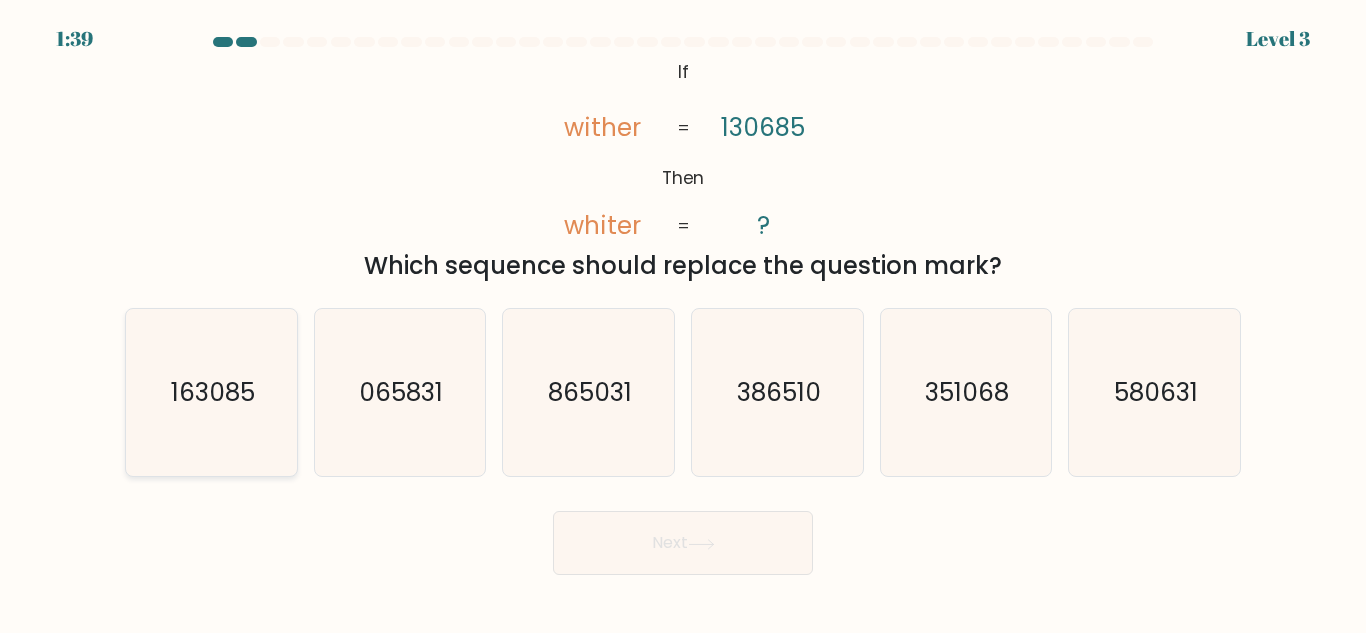 click on "163085" 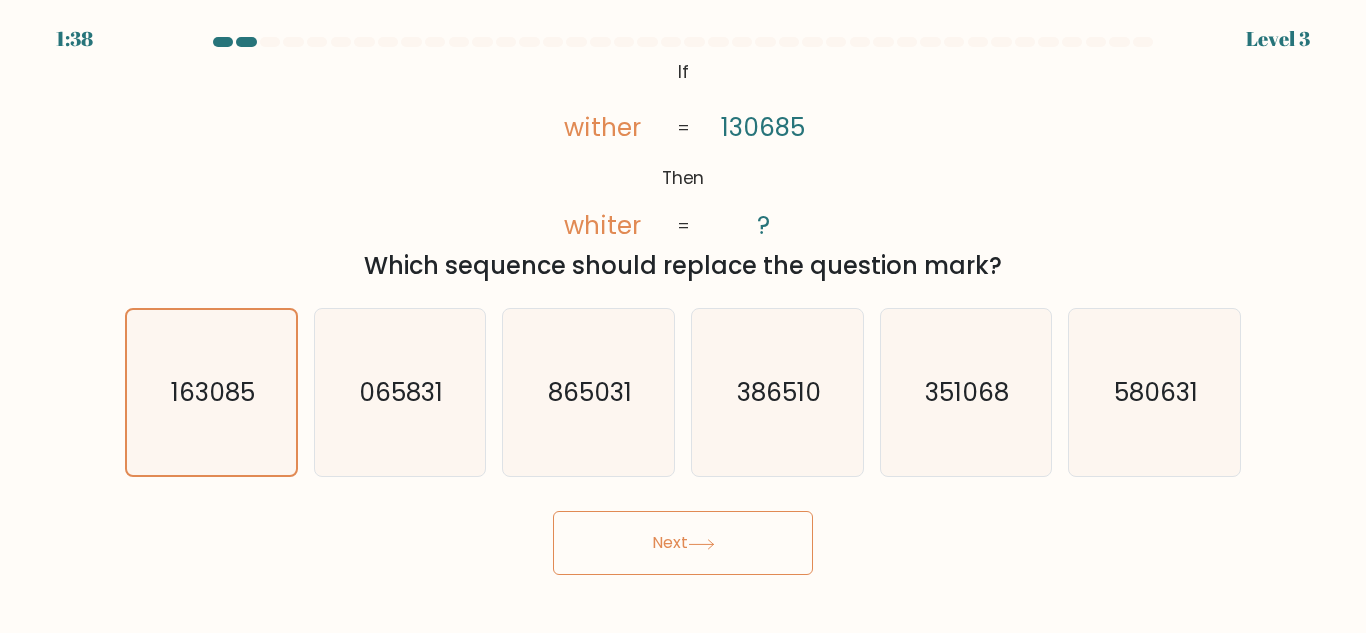 click on "Next" at bounding box center [683, 543] 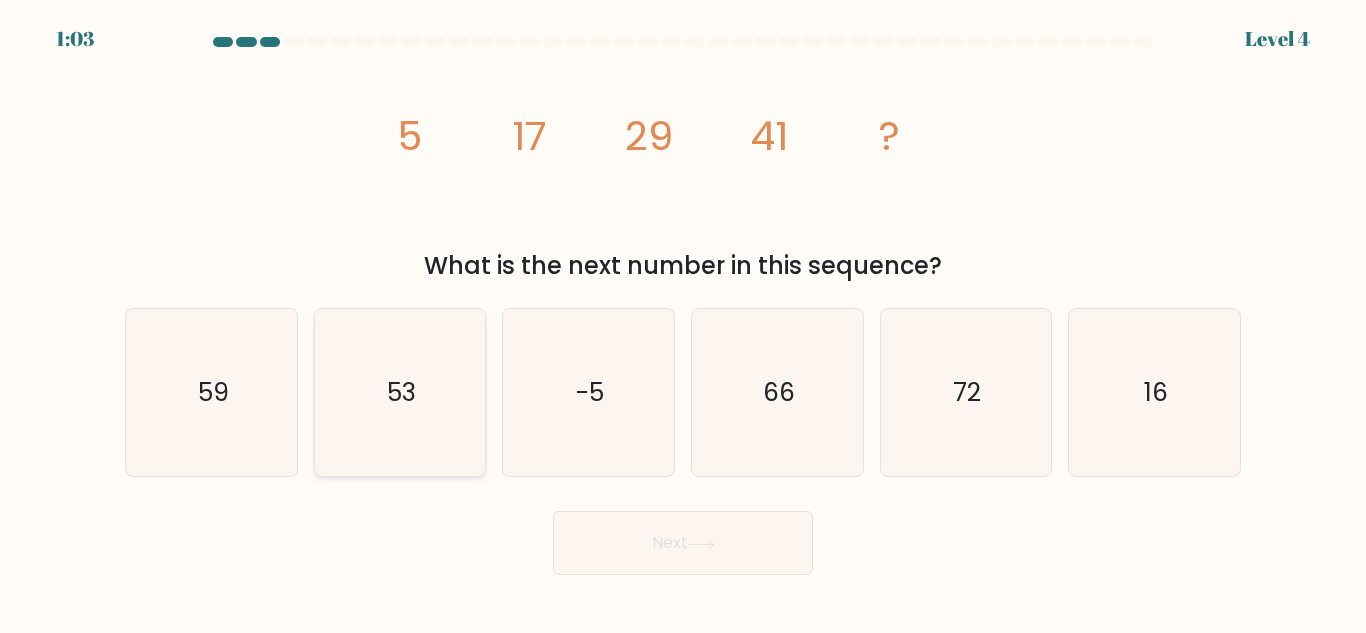 click on "53" 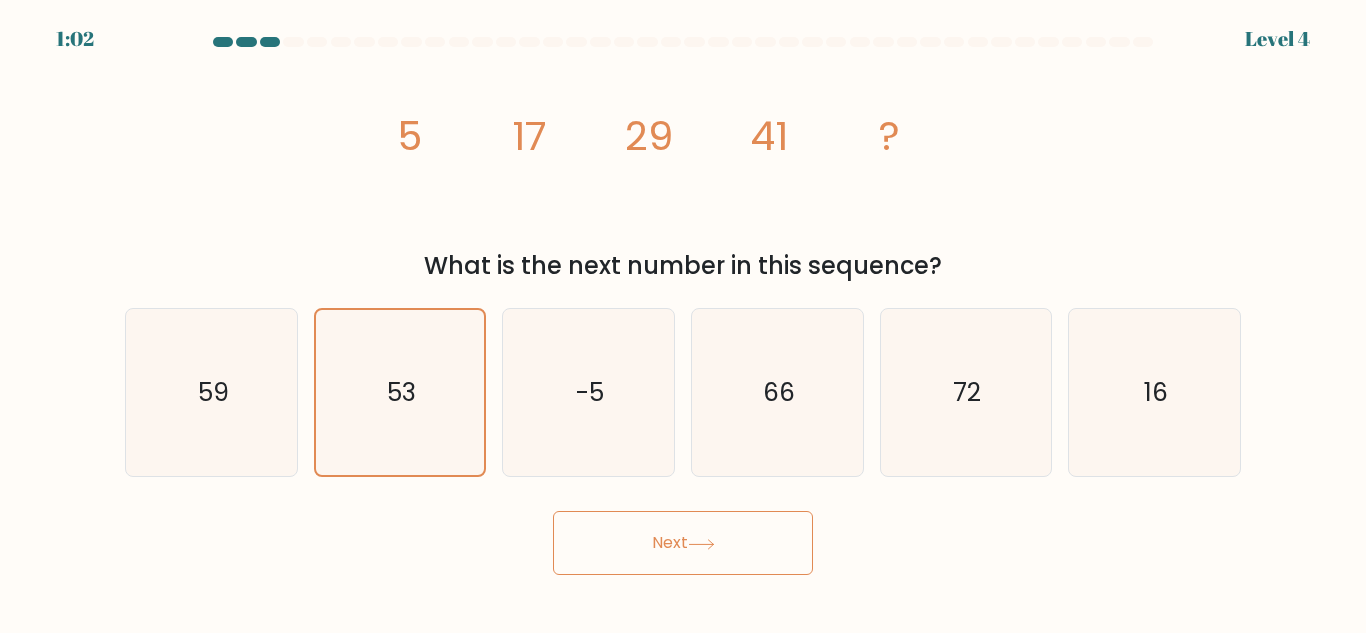 click on "Next" at bounding box center (683, 543) 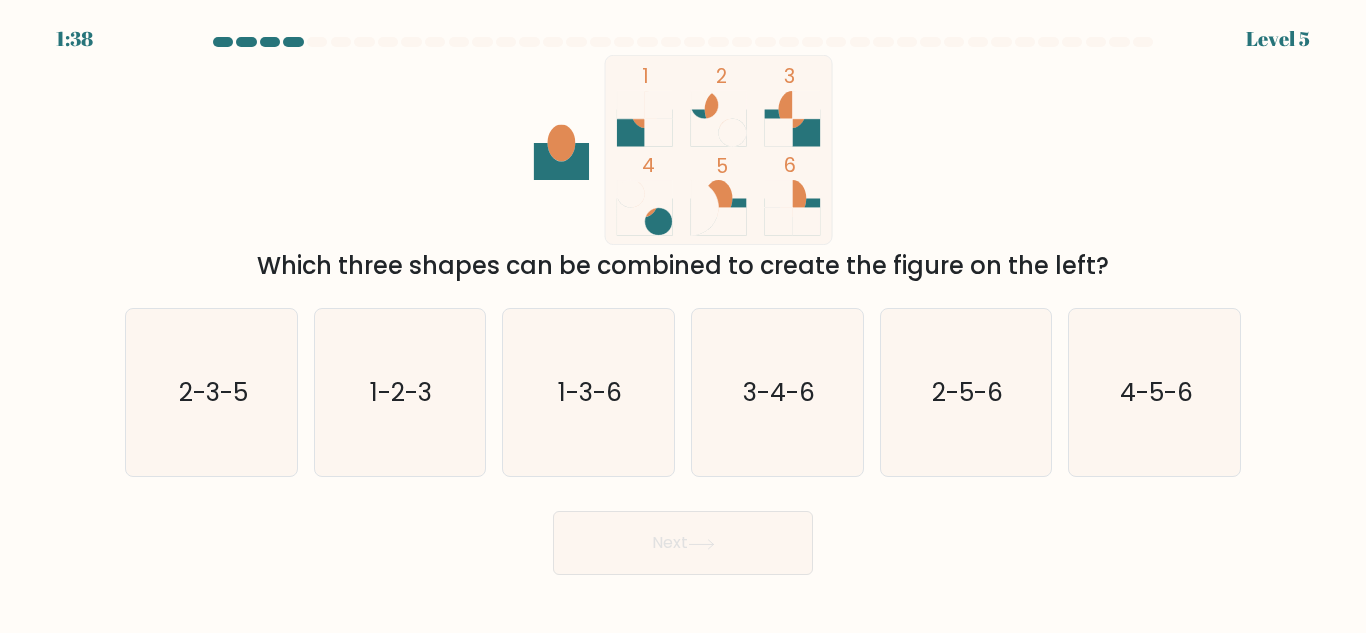 click on "Next" at bounding box center (683, 543) 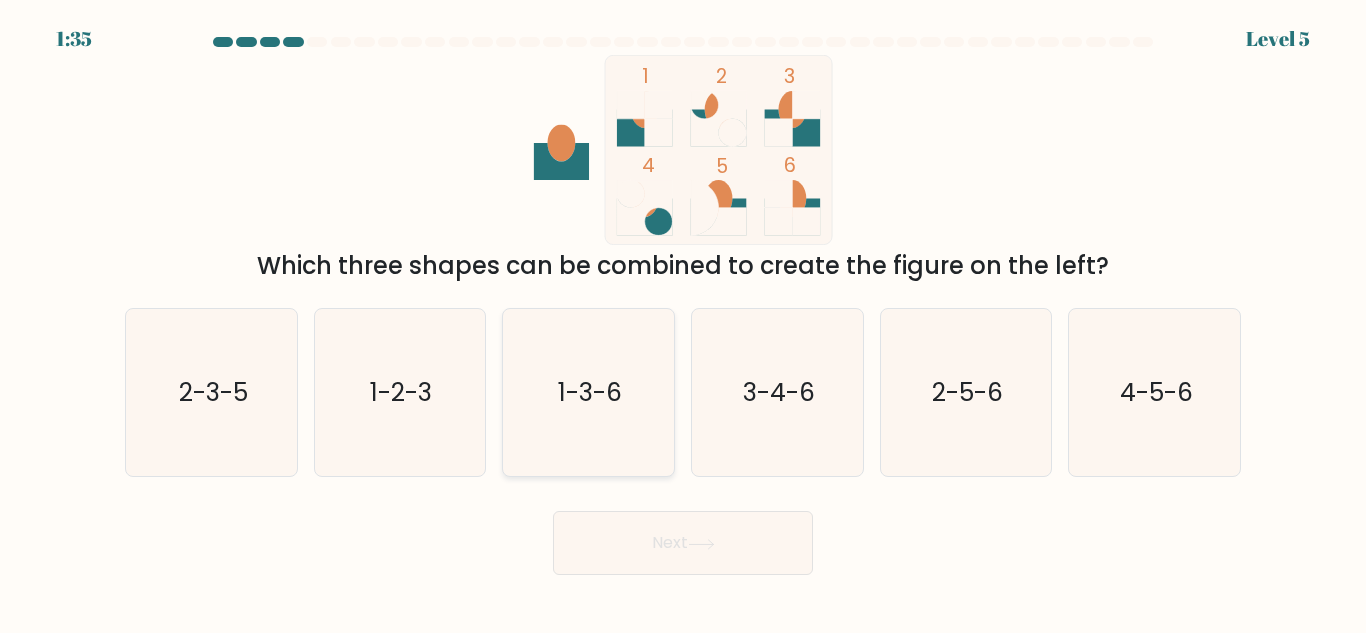 click on "1-3-6" 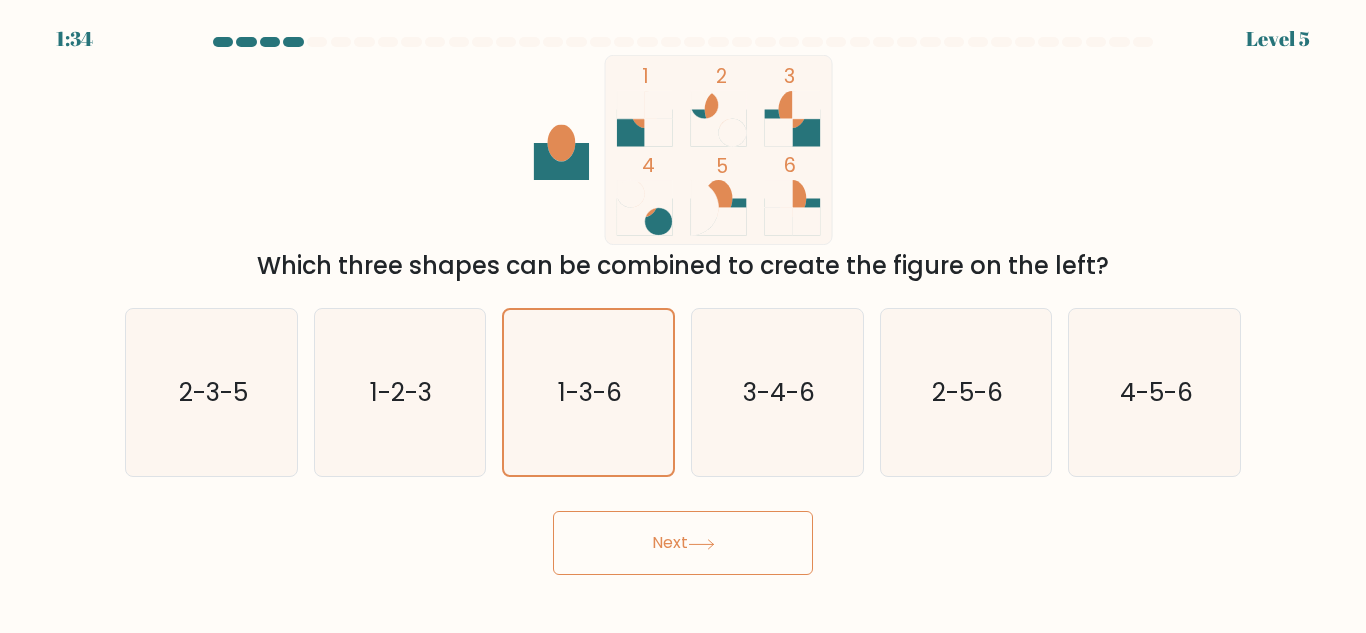 click on "Next" at bounding box center [683, 543] 